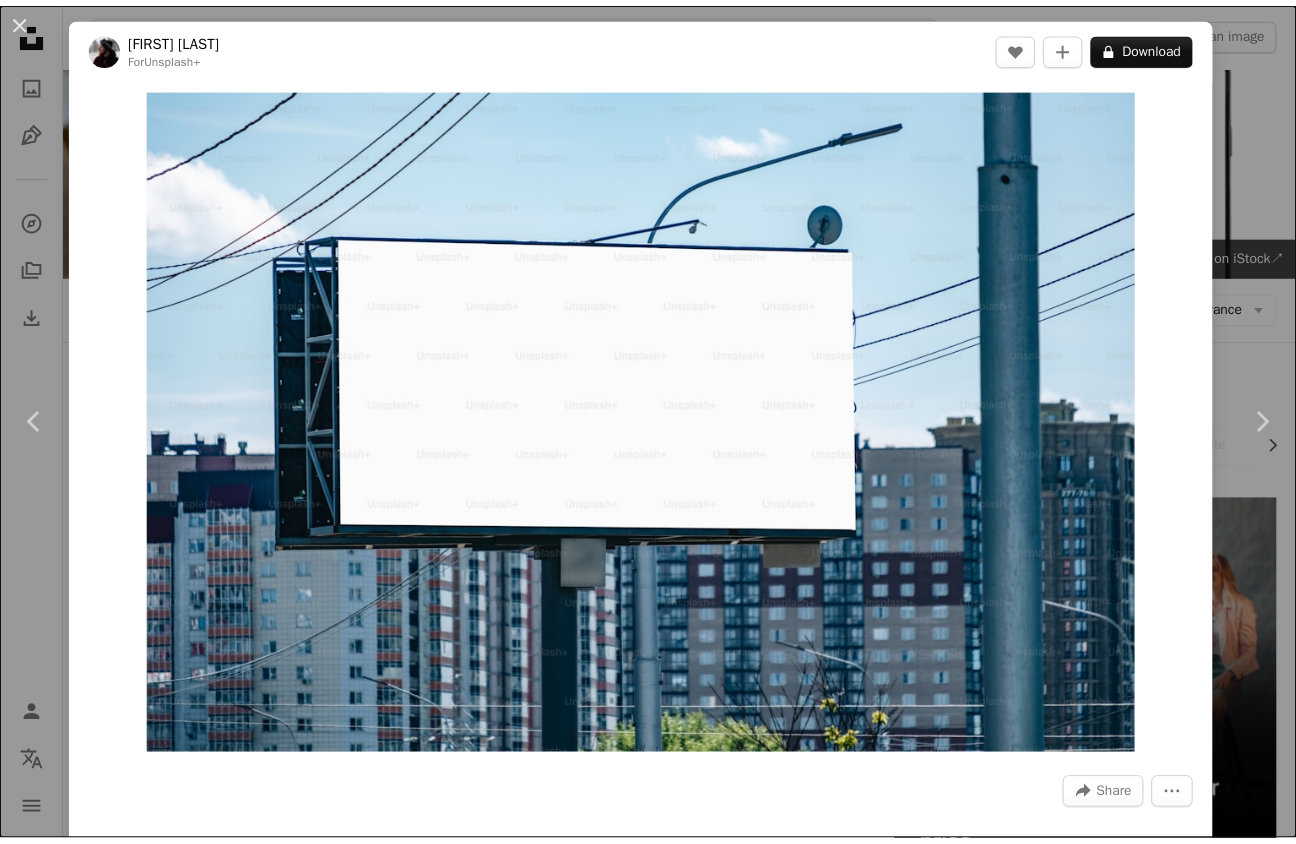 scroll, scrollTop: 2640, scrollLeft: 0, axis: vertical 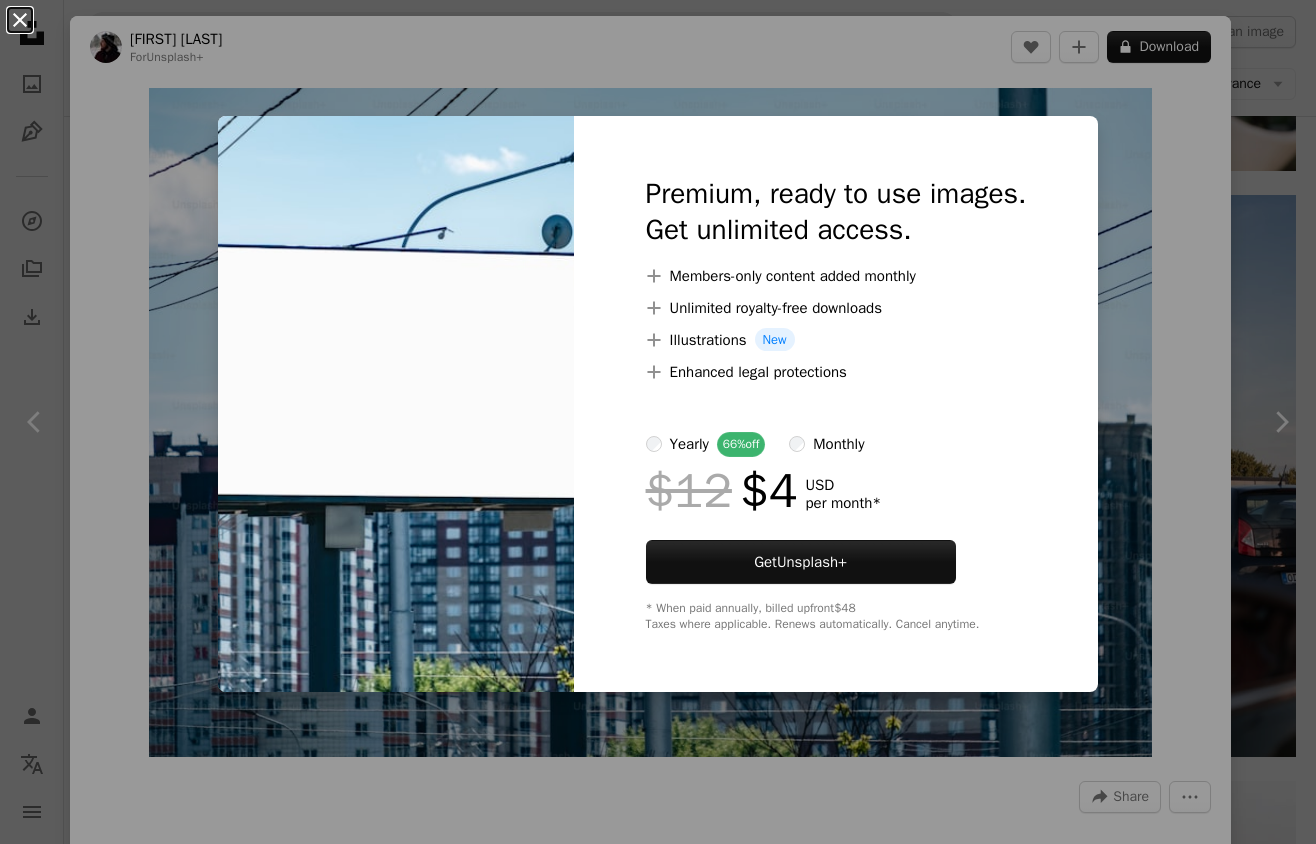 click on "An X shape" at bounding box center (20, 20) 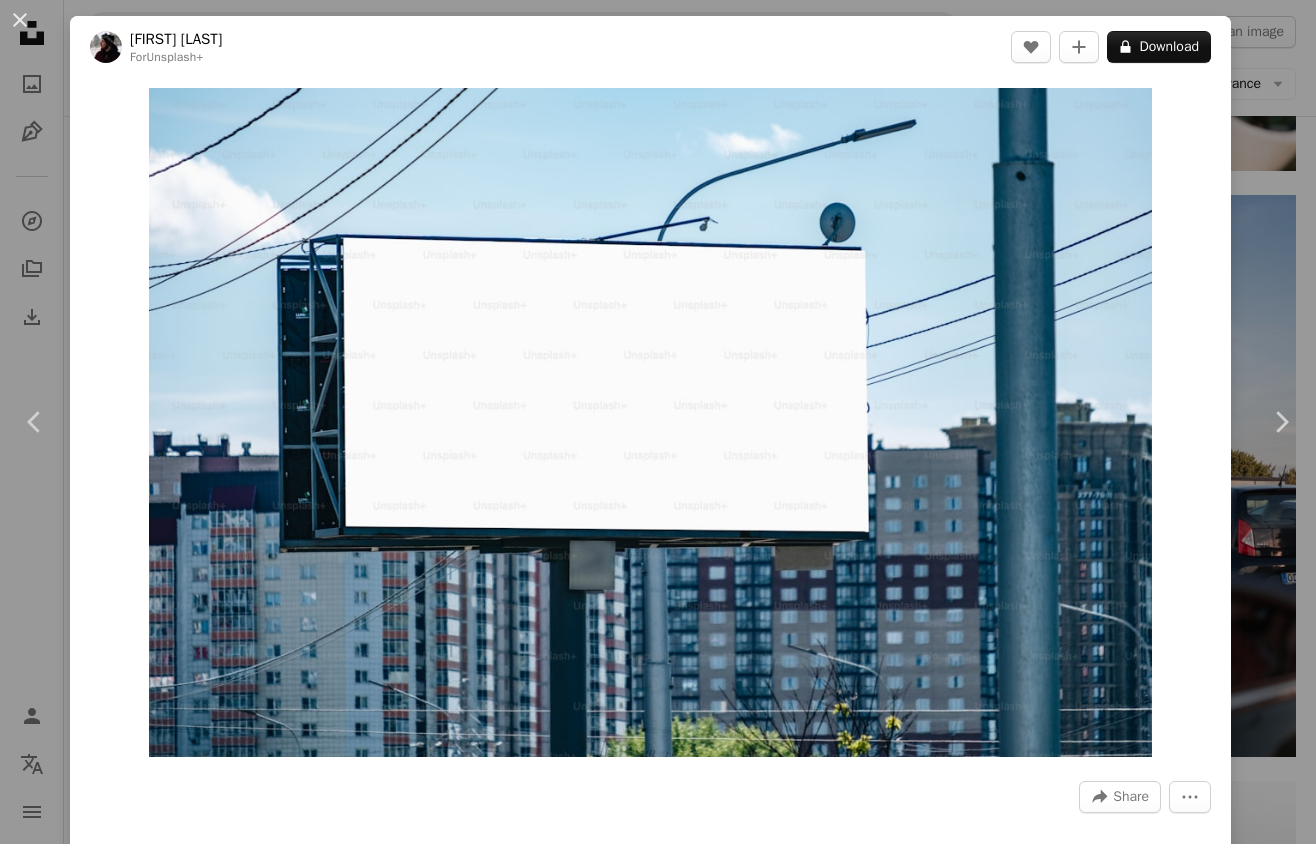 click on "An X shape" at bounding box center [20, 20] 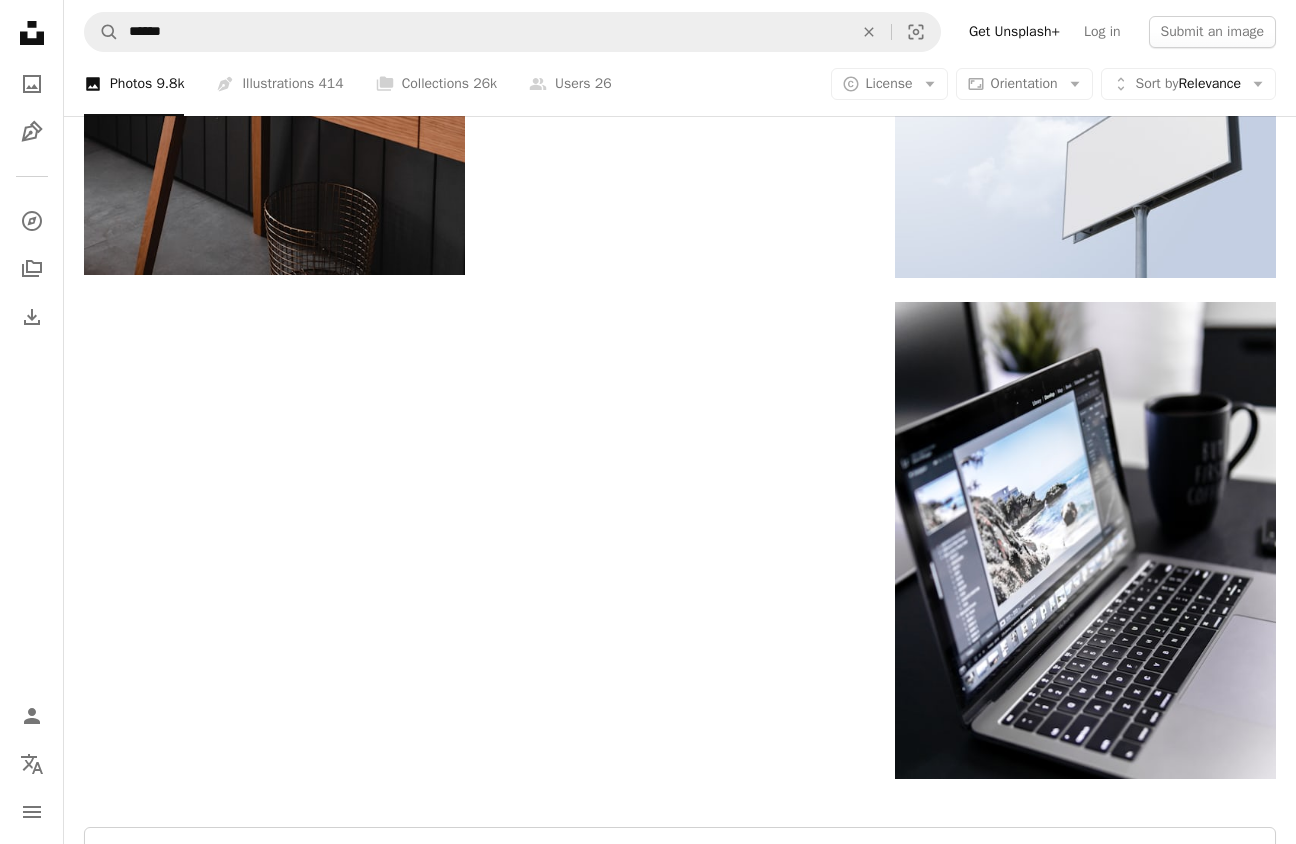scroll, scrollTop: 6014, scrollLeft: 0, axis: vertical 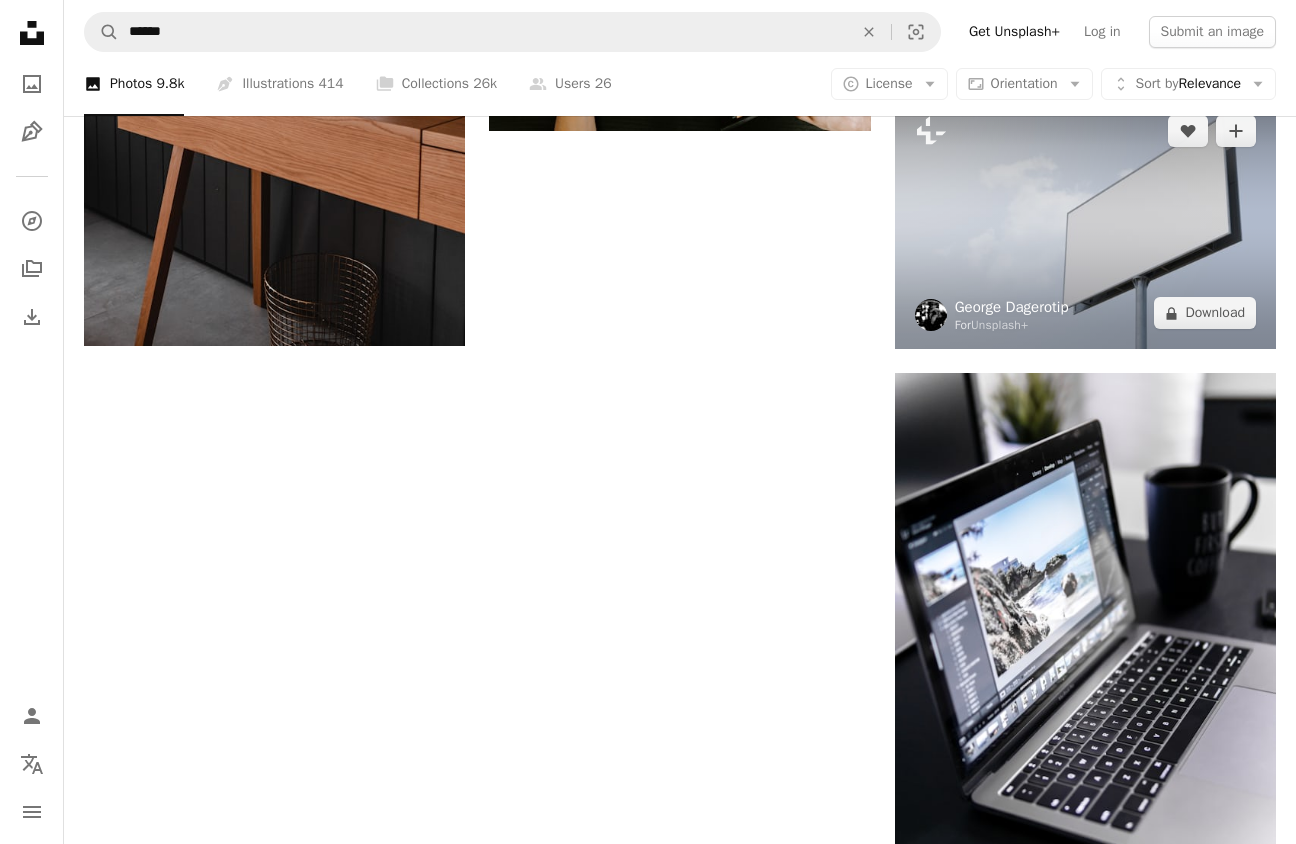 click on "George Dagerotip" at bounding box center [1012, 307] 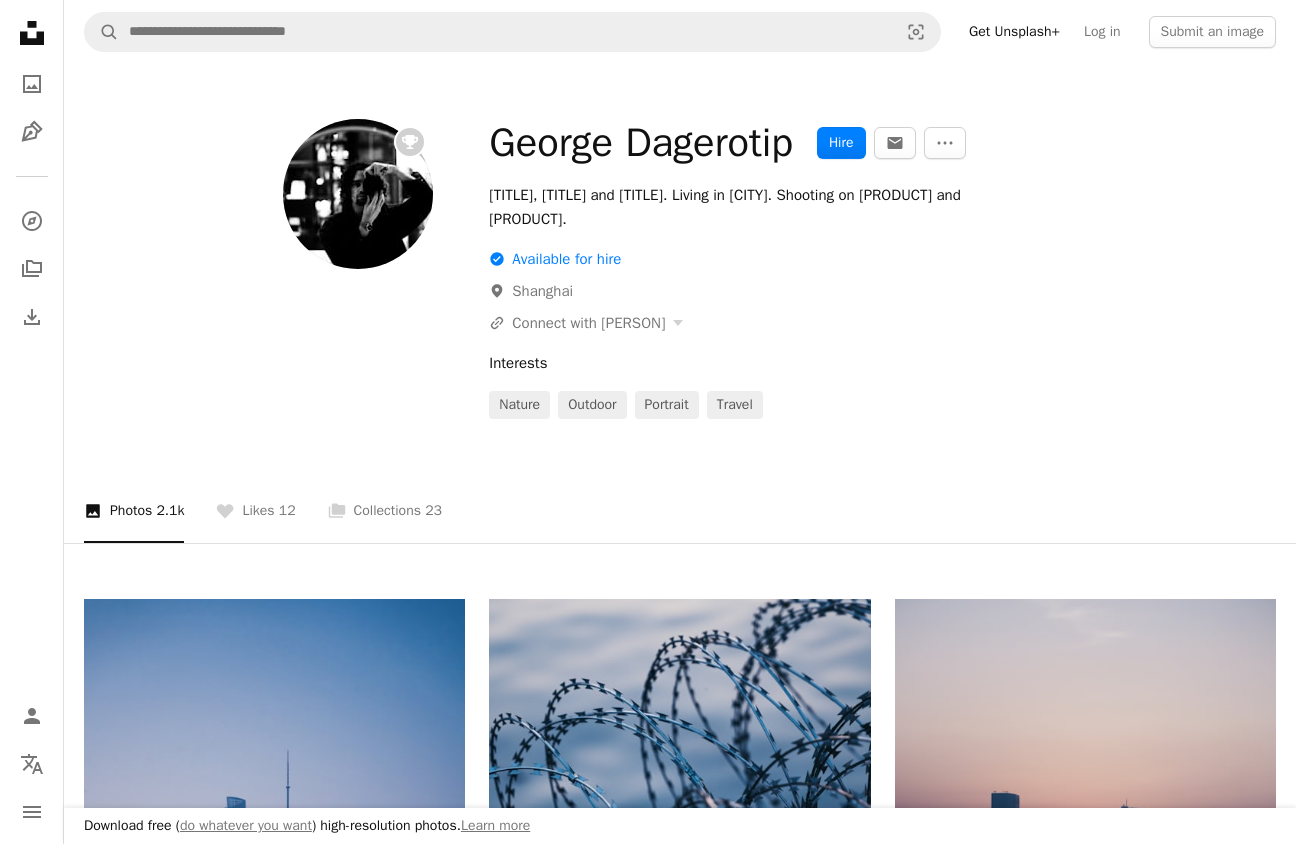 scroll, scrollTop: 0, scrollLeft: 0, axis: both 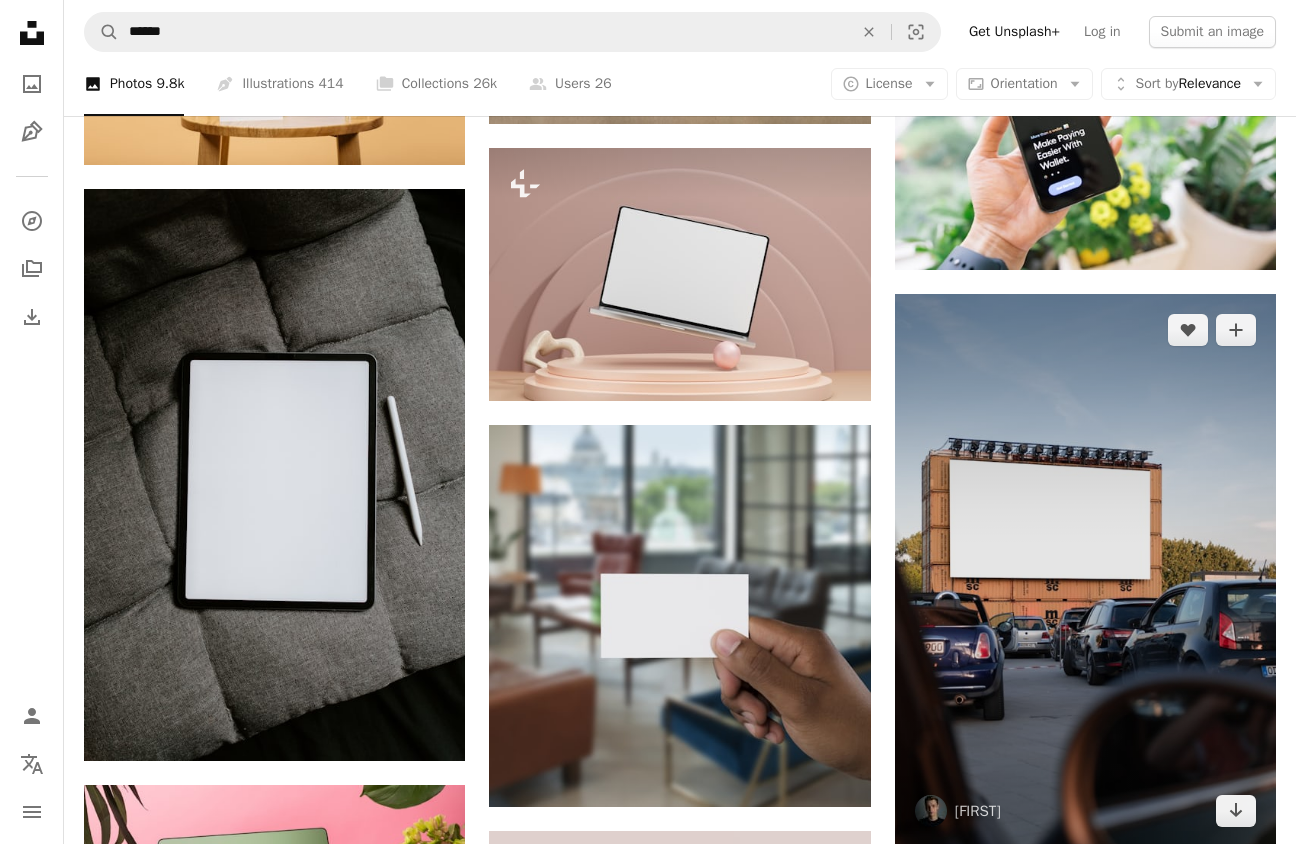 click at bounding box center [1085, 570] 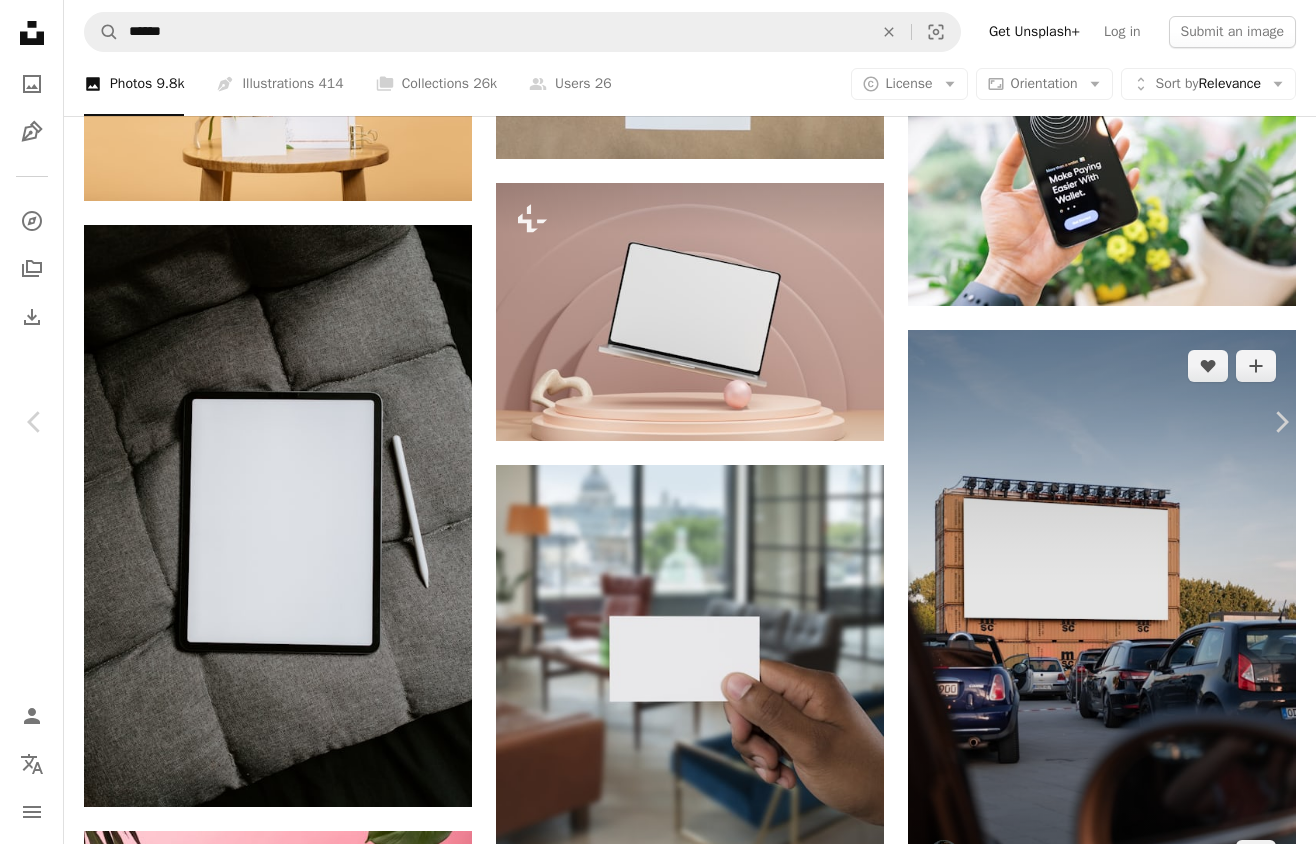 scroll, scrollTop: 924, scrollLeft: 0, axis: vertical 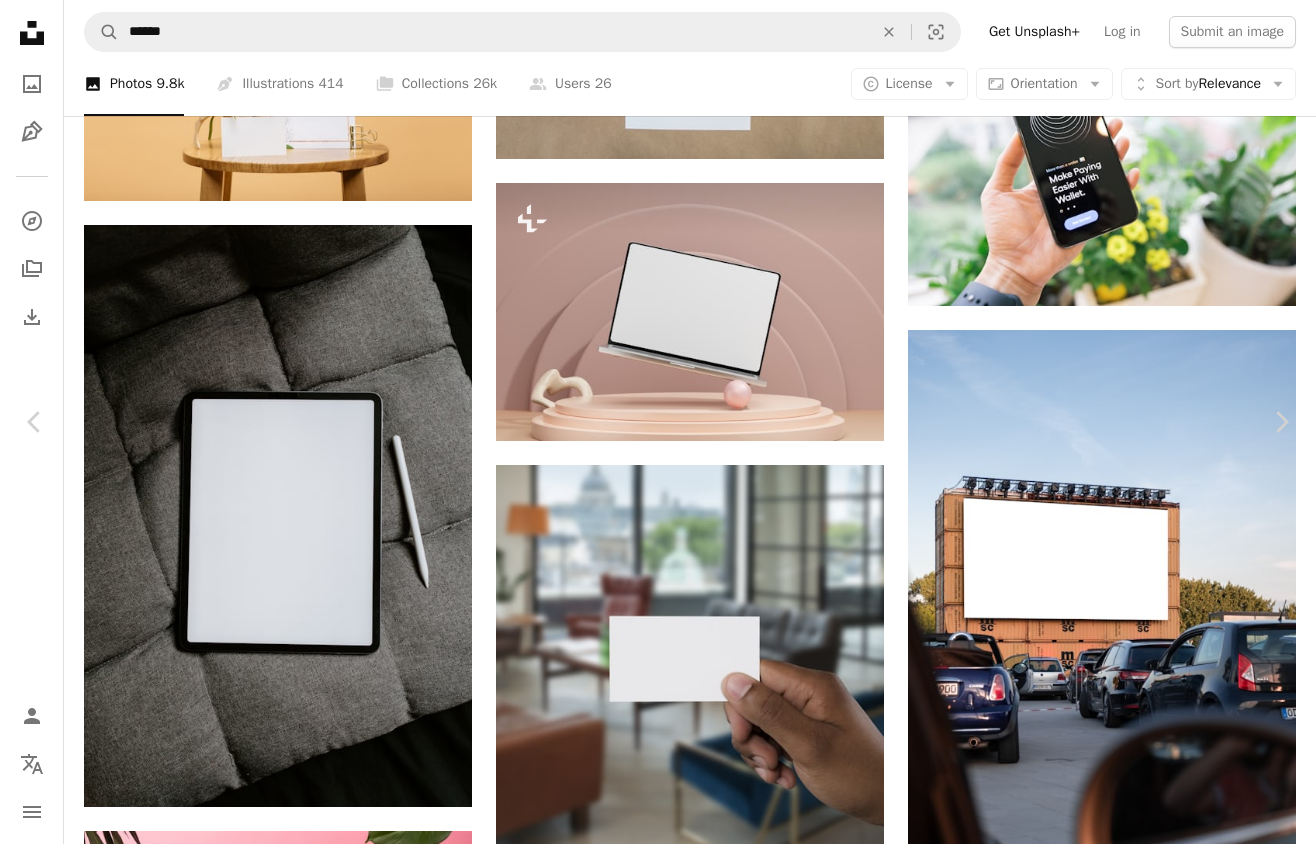 click at bounding box center (651, 6049) 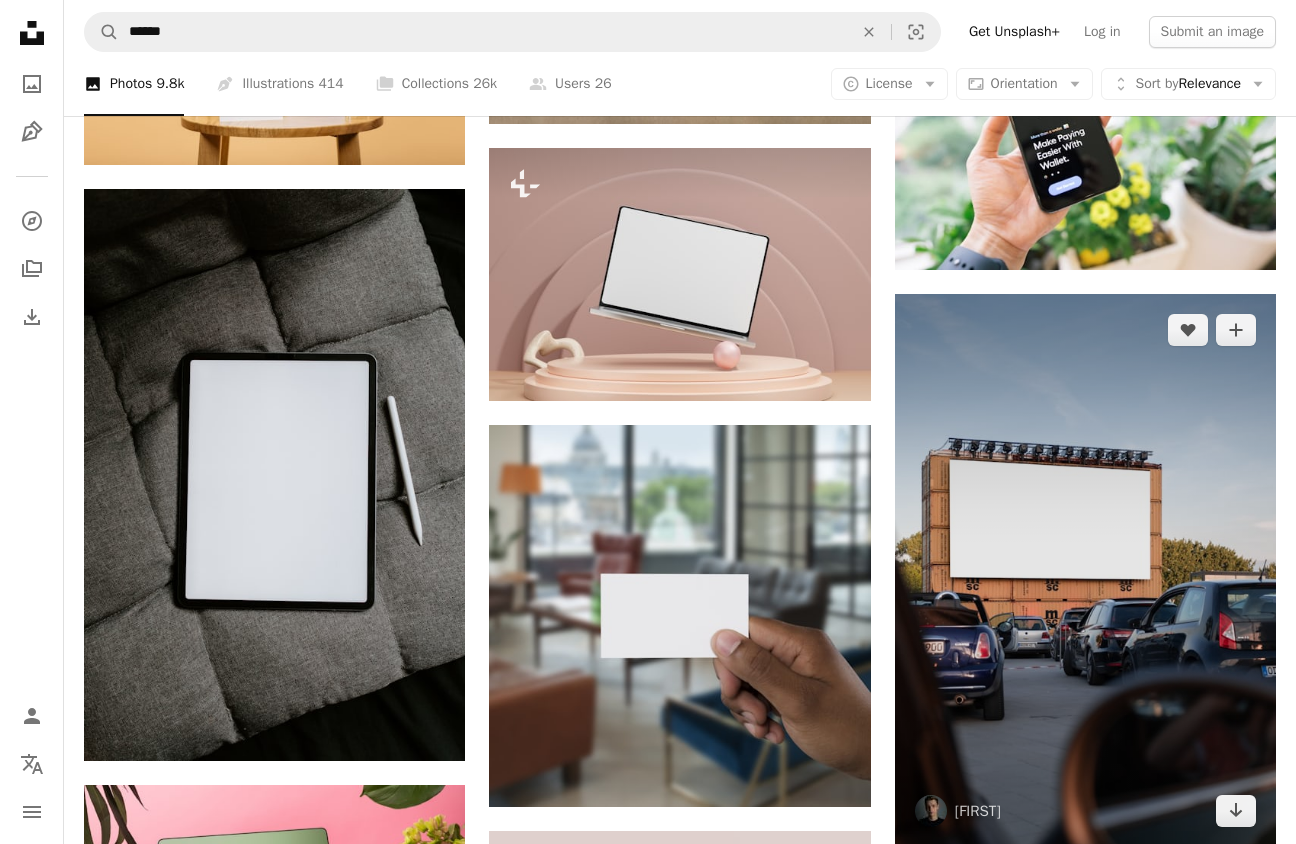 click at bounding box center [1085, 570] 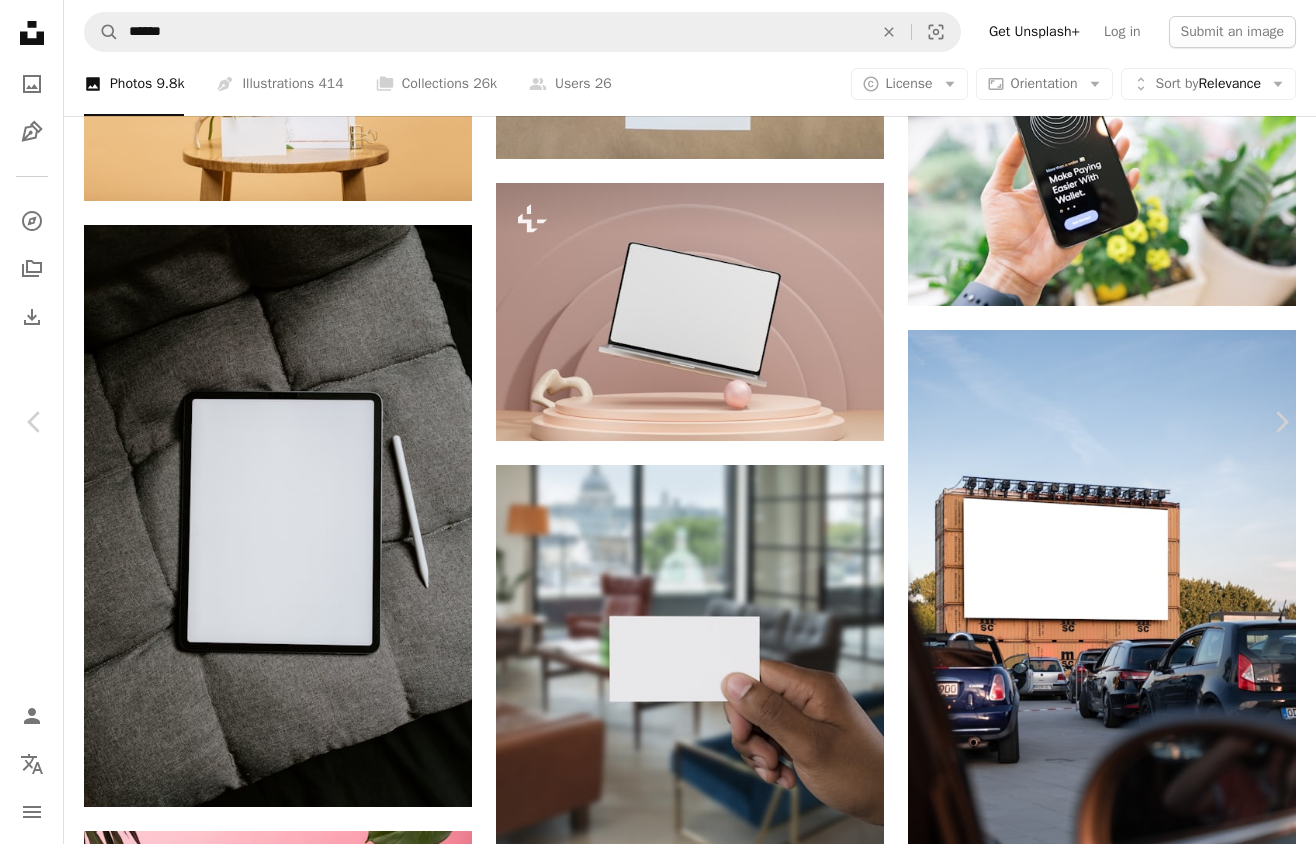 click on "Download free" at bounding box center (1121, 5401) 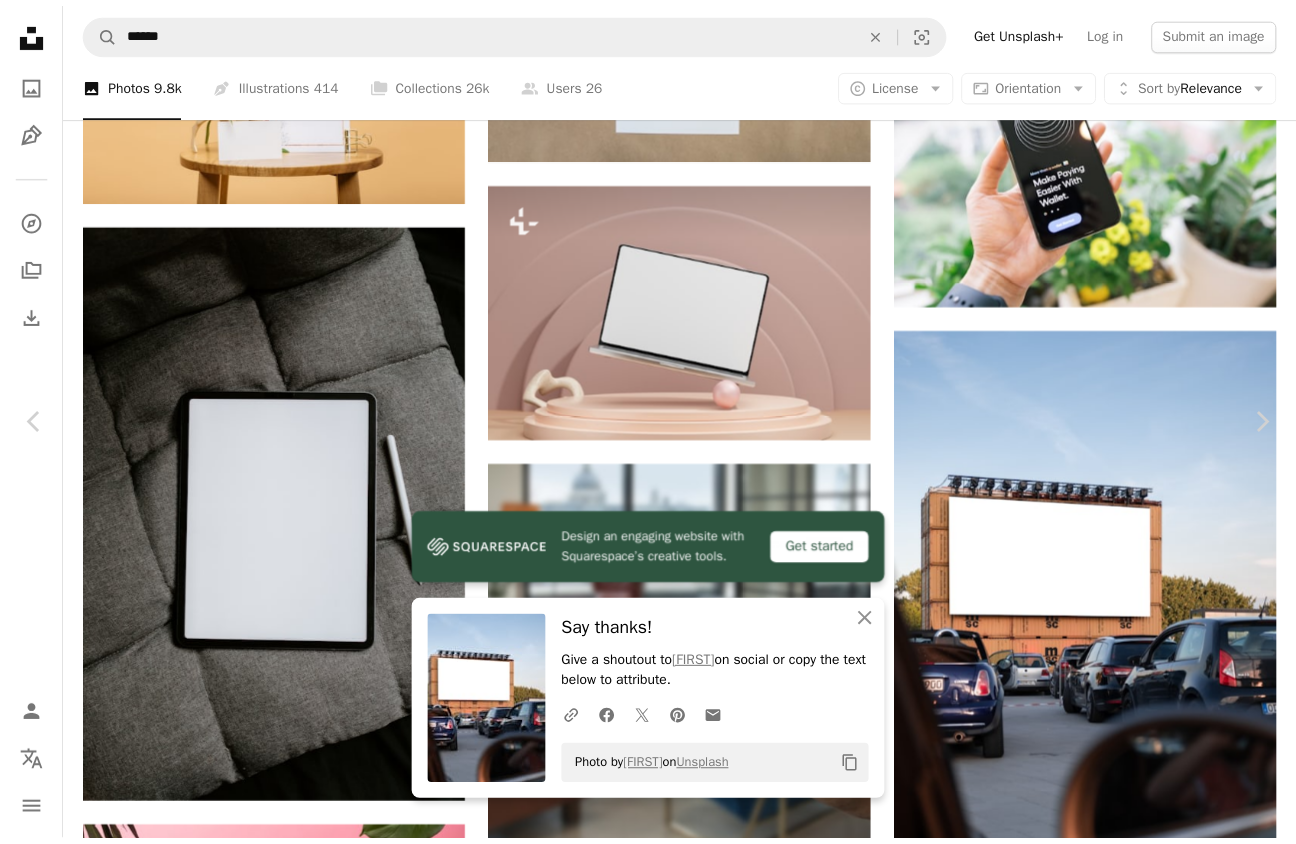 scroll, scrollTop: 270, scrollLeft: 0, axis: vertical 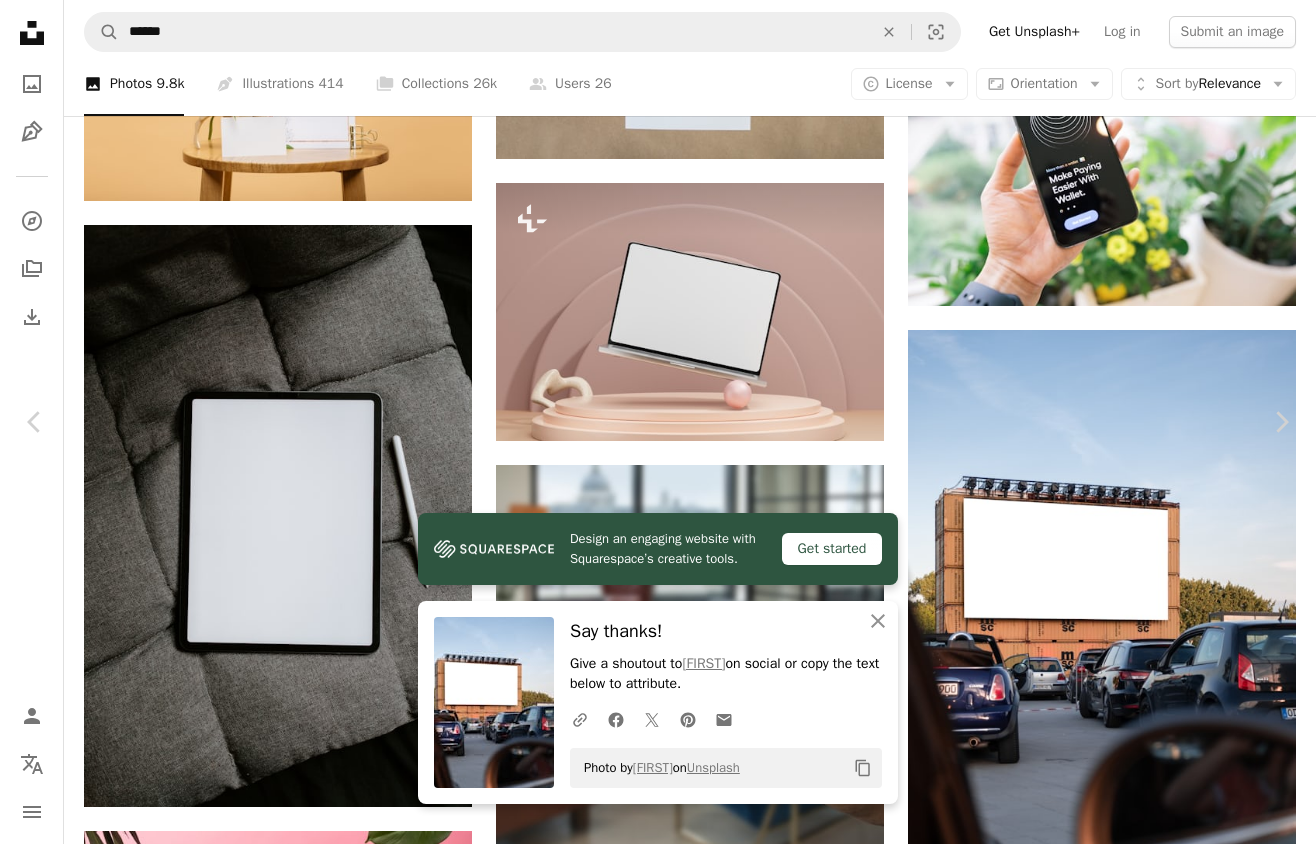 click on "An X shape" at bounding box center [20, 20] 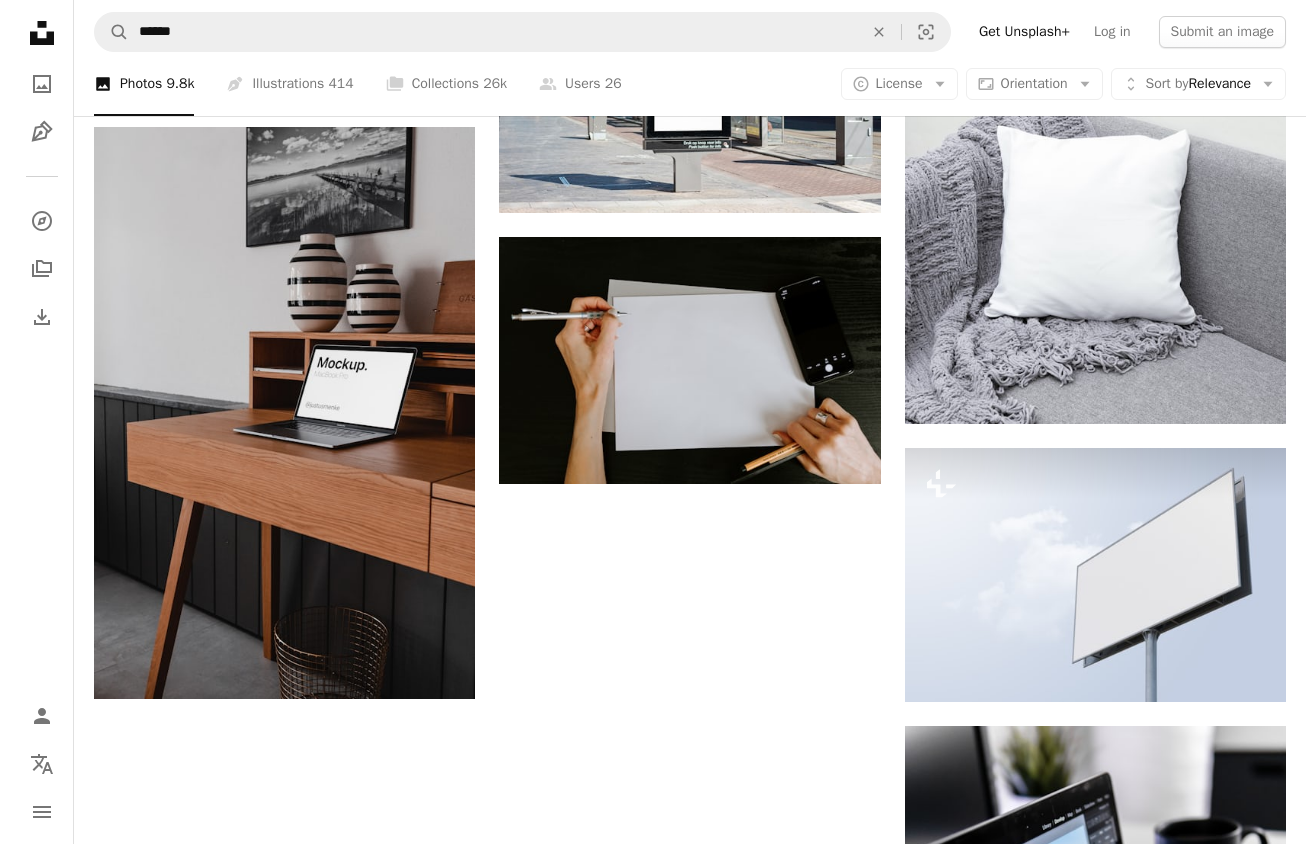 scroll, scrollTop: 5684, scrollLeft: 0, axis: vertical 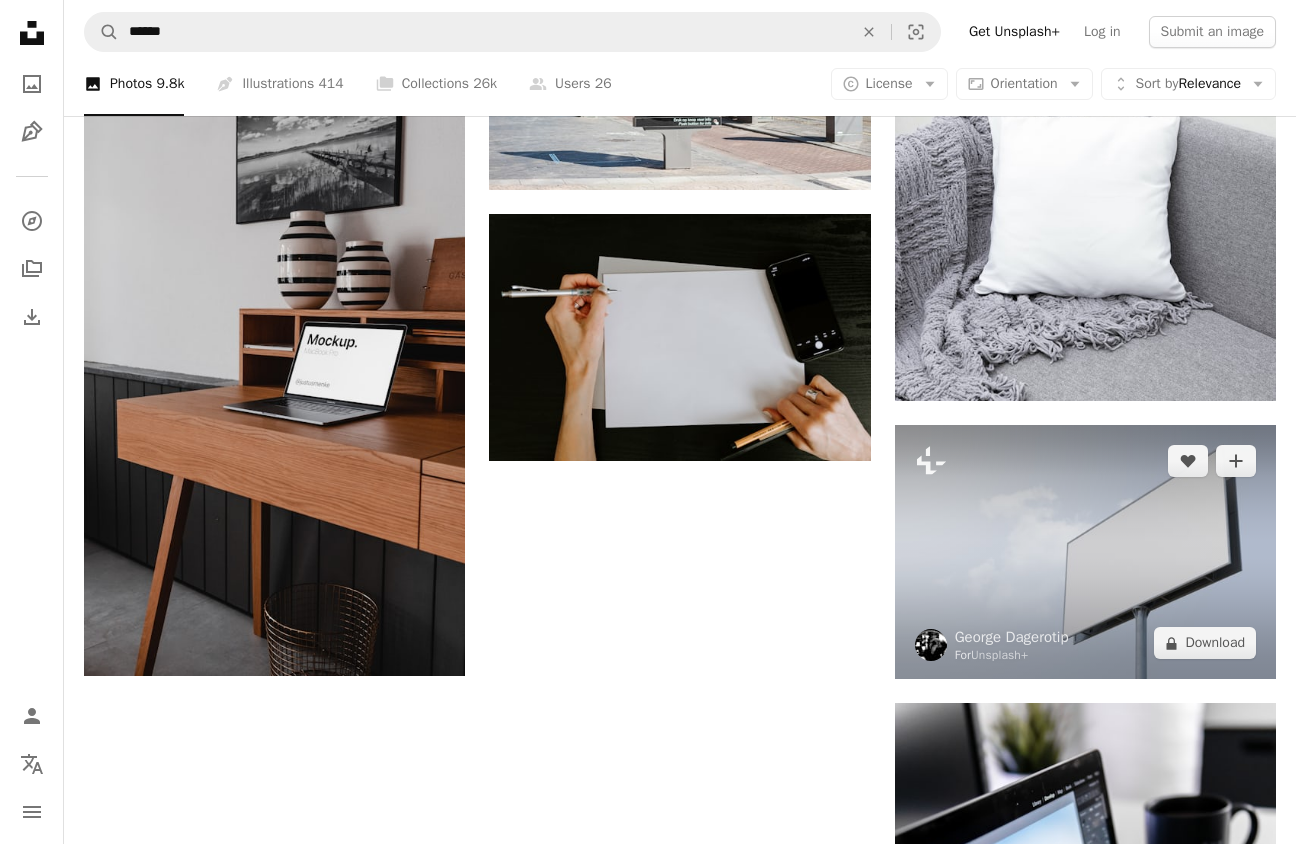 click at bounding box center [1085, 552] 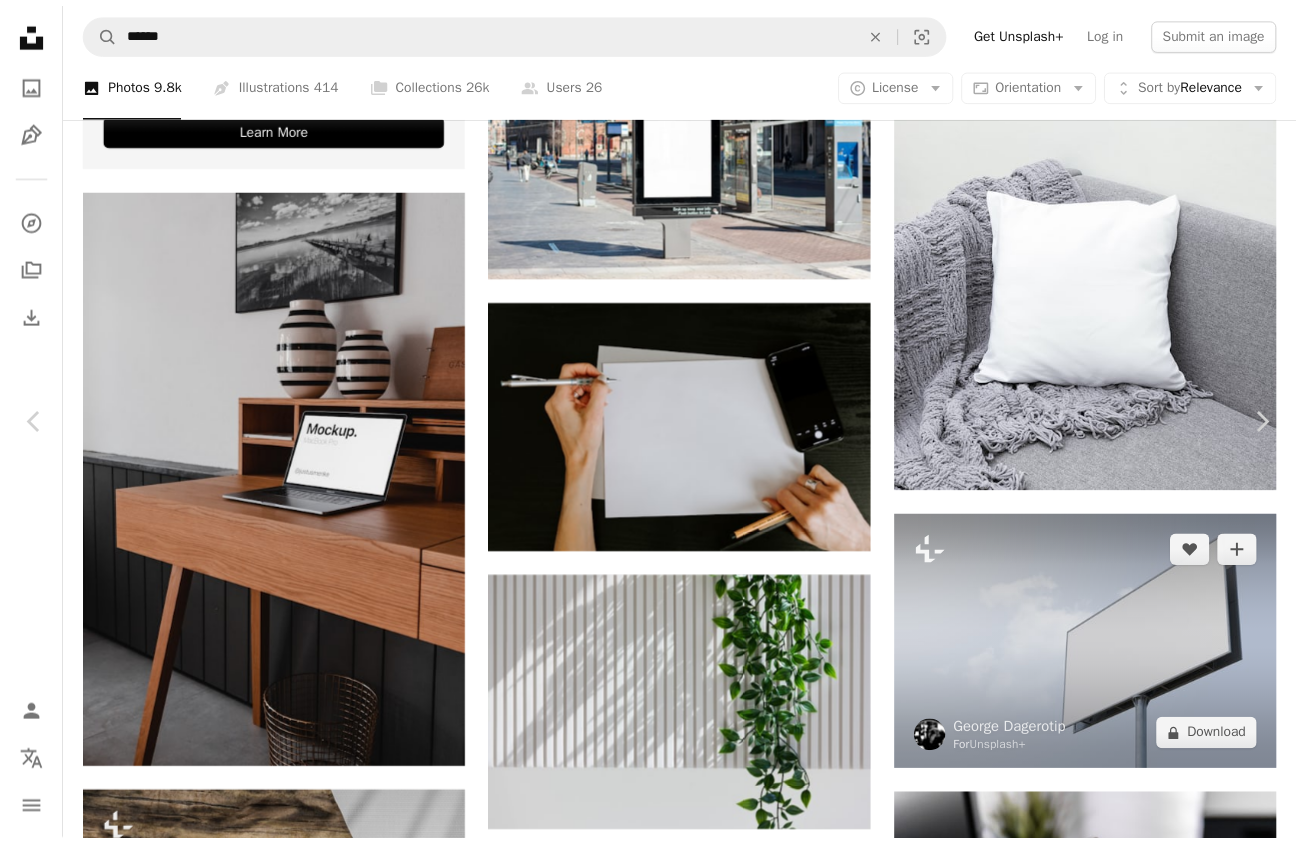 scroll, scrollTop: 1506, scrollLeft: 0, axis: vertical 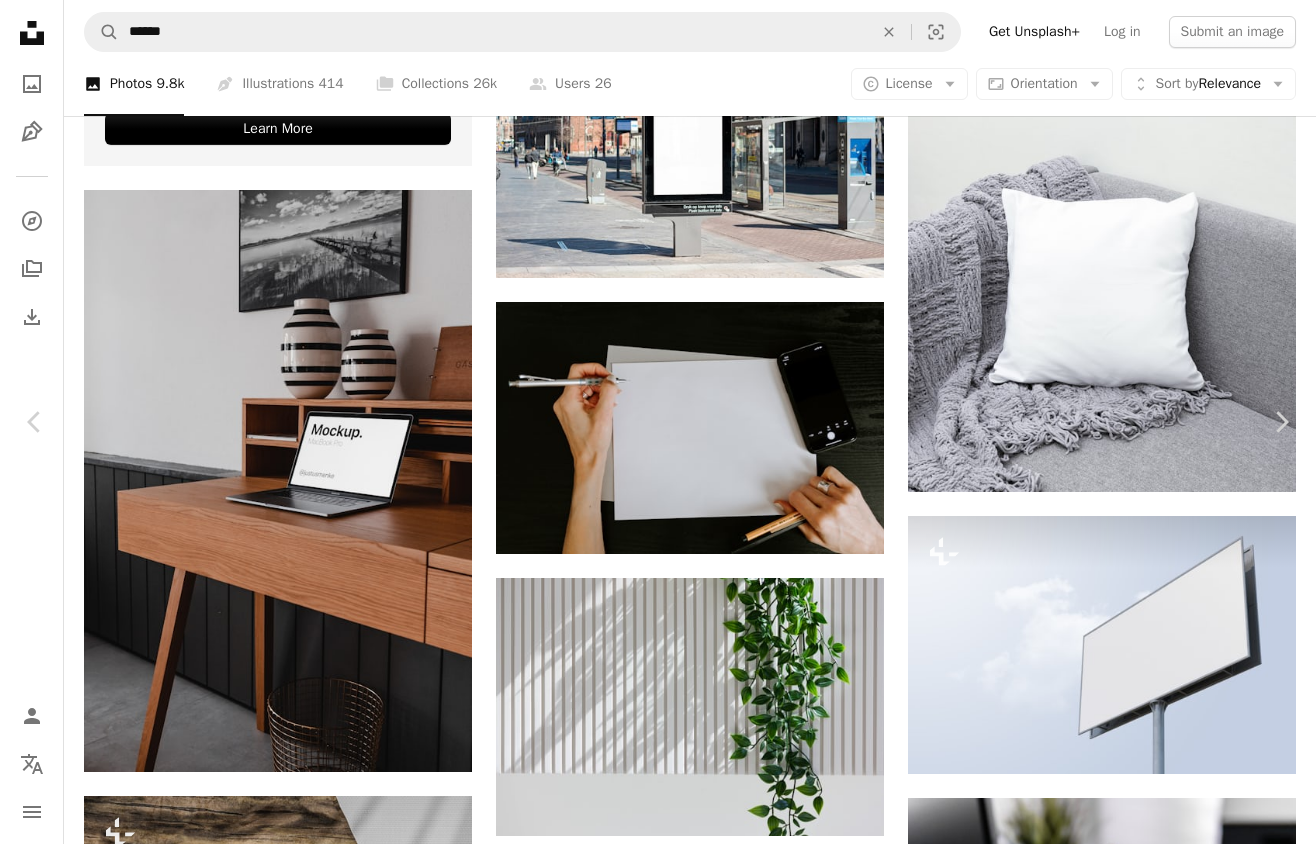 click on "A lock Download" at bounding box center [1140, 5964] 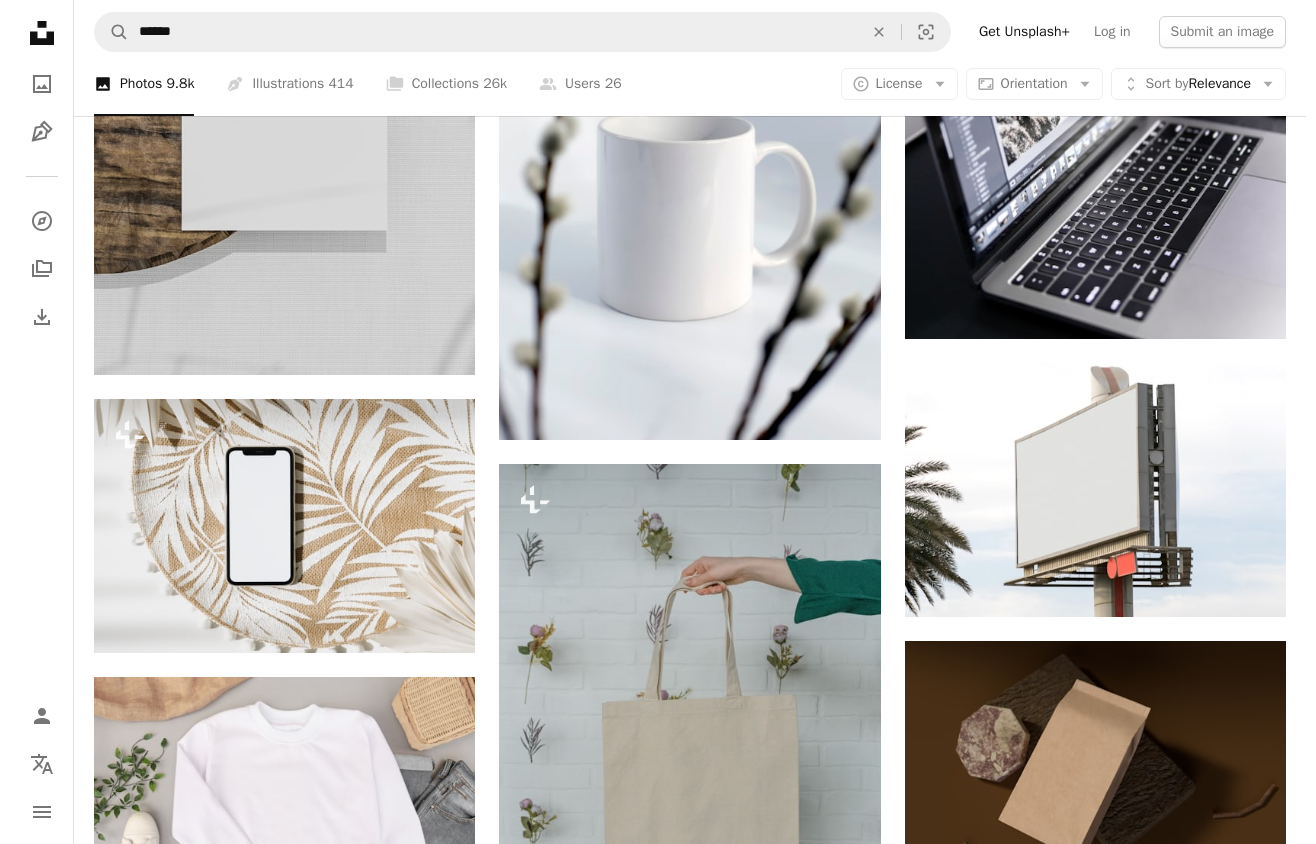 scroll, scrollTop: 6517, scrollLeft: 0, axis: vertical 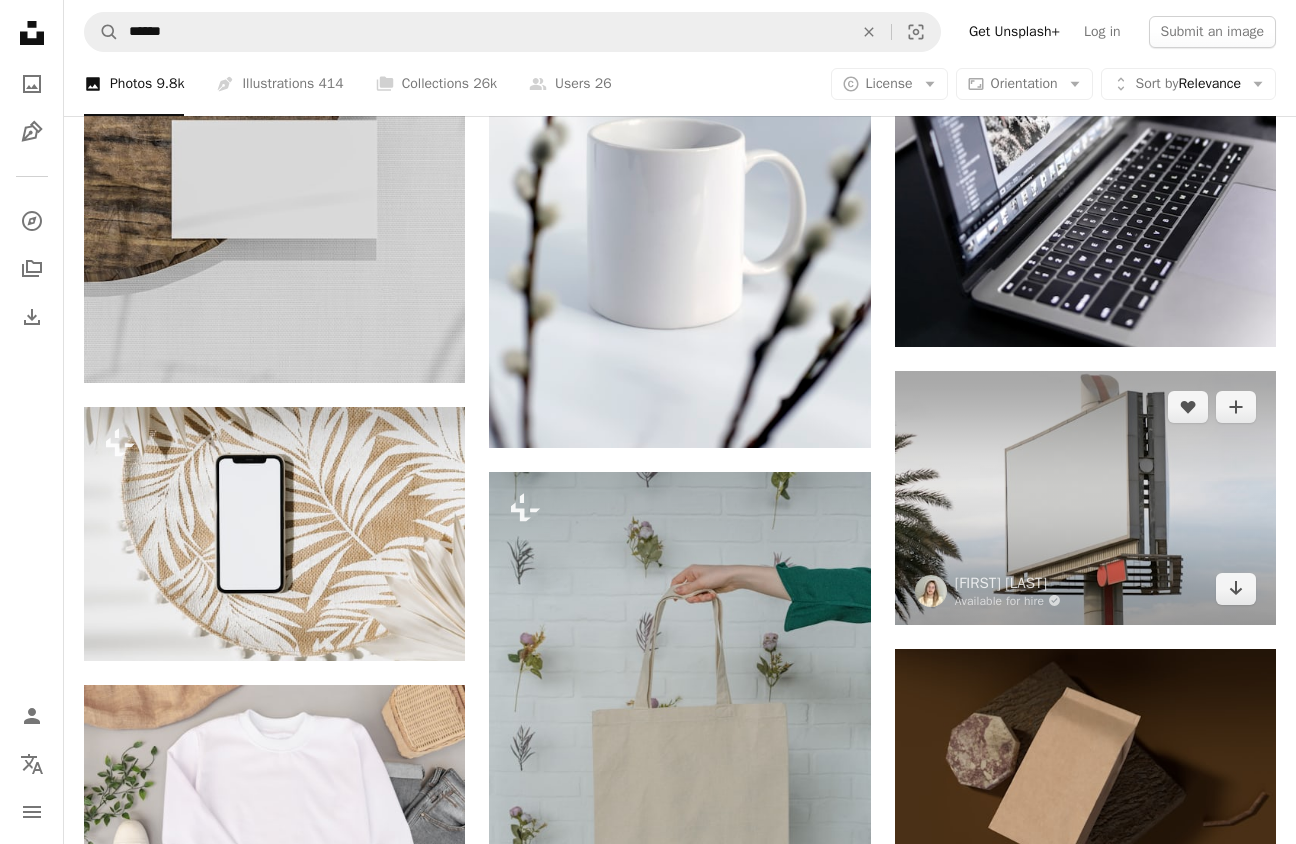 click at bounding box center [1085, 498] 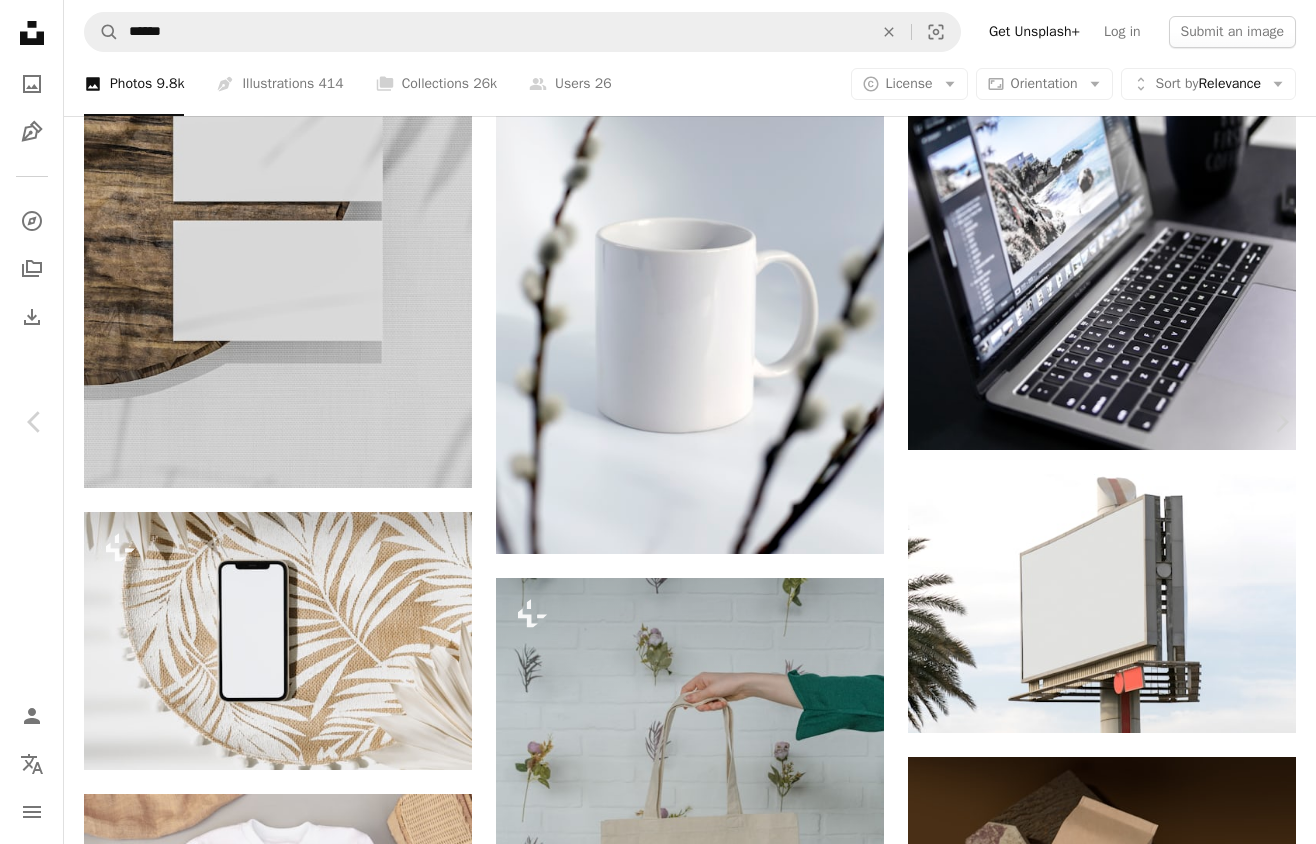 scroll, scrollTop: 6944, scrollLeft: 0, axis: vertical 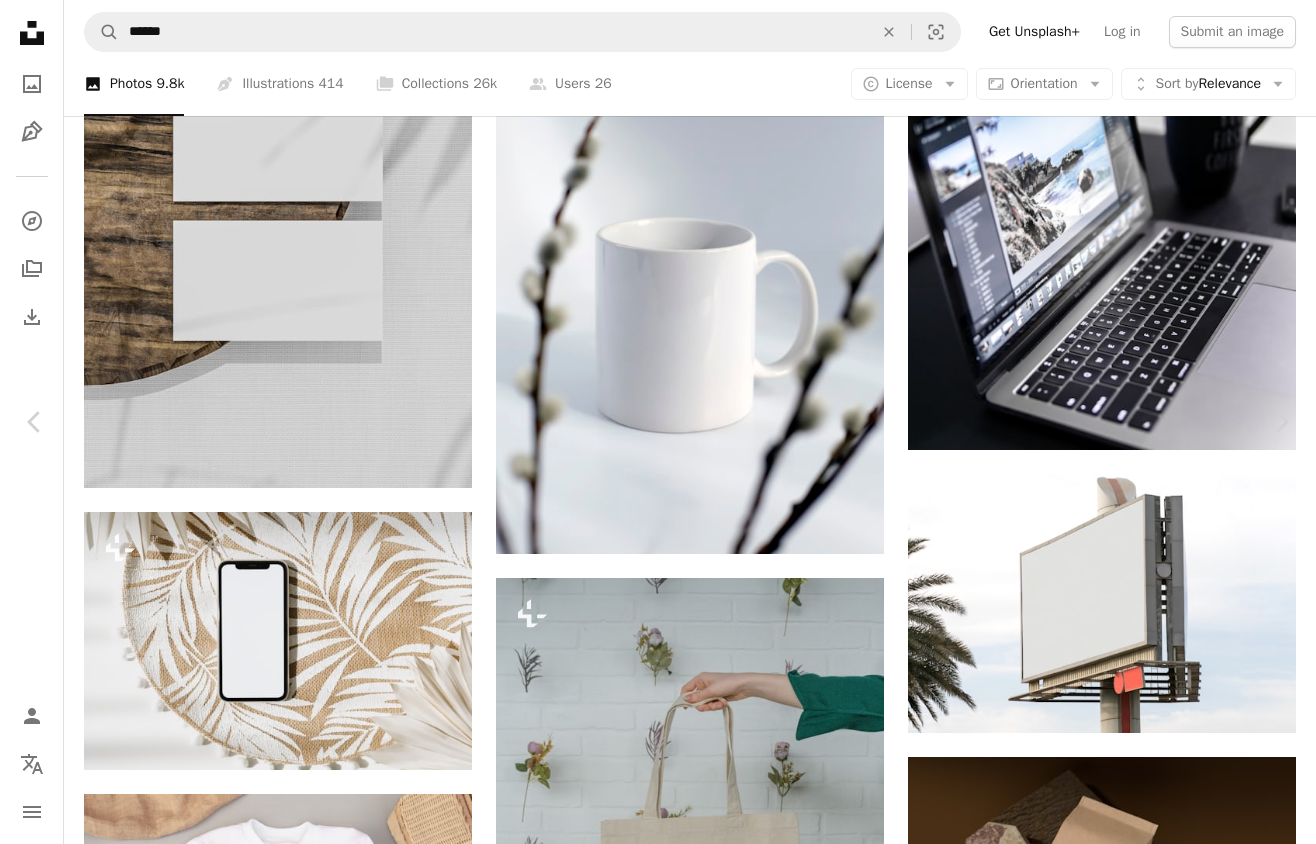 click at bounding box center (1032, 5127) 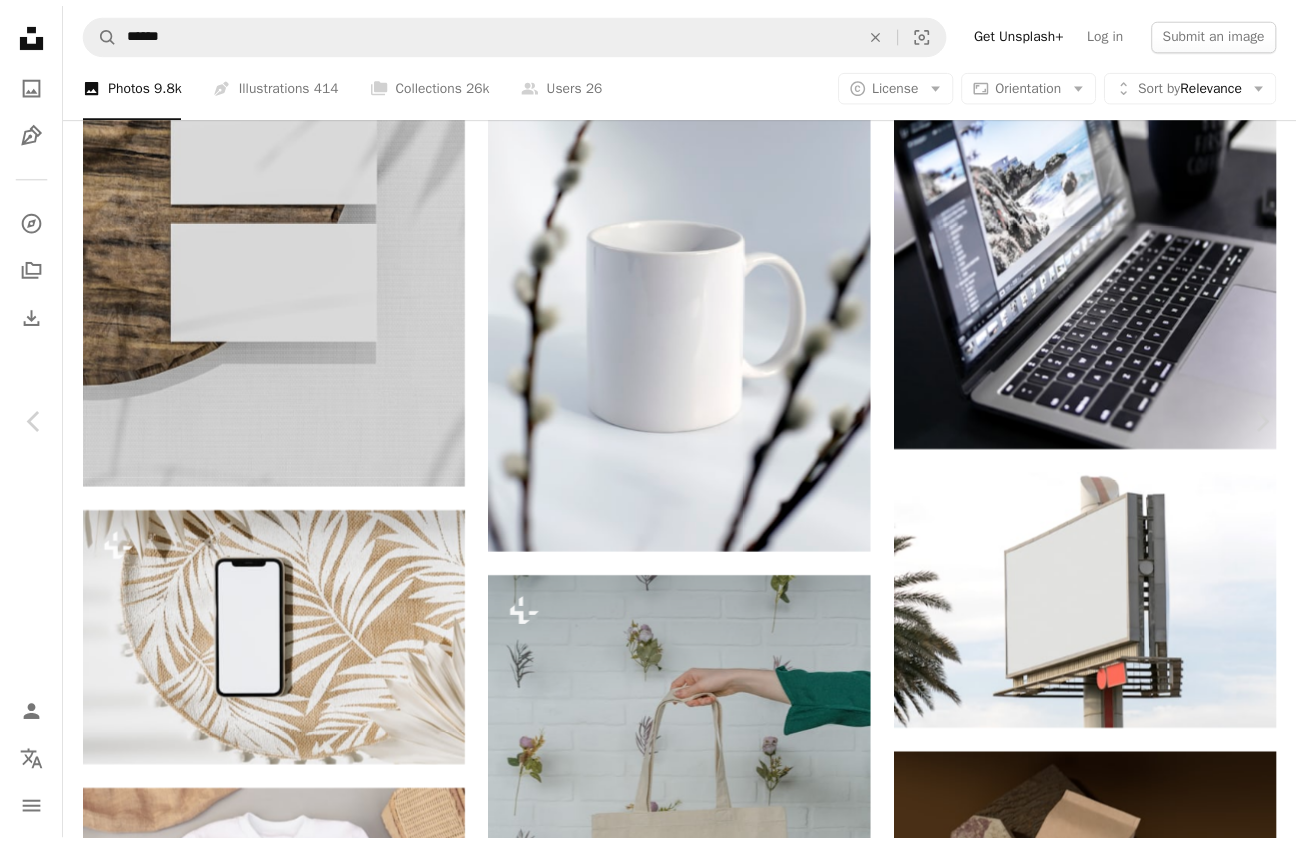 scroll, scrollTop: 760, scrollLeft: 0, axis: vertical 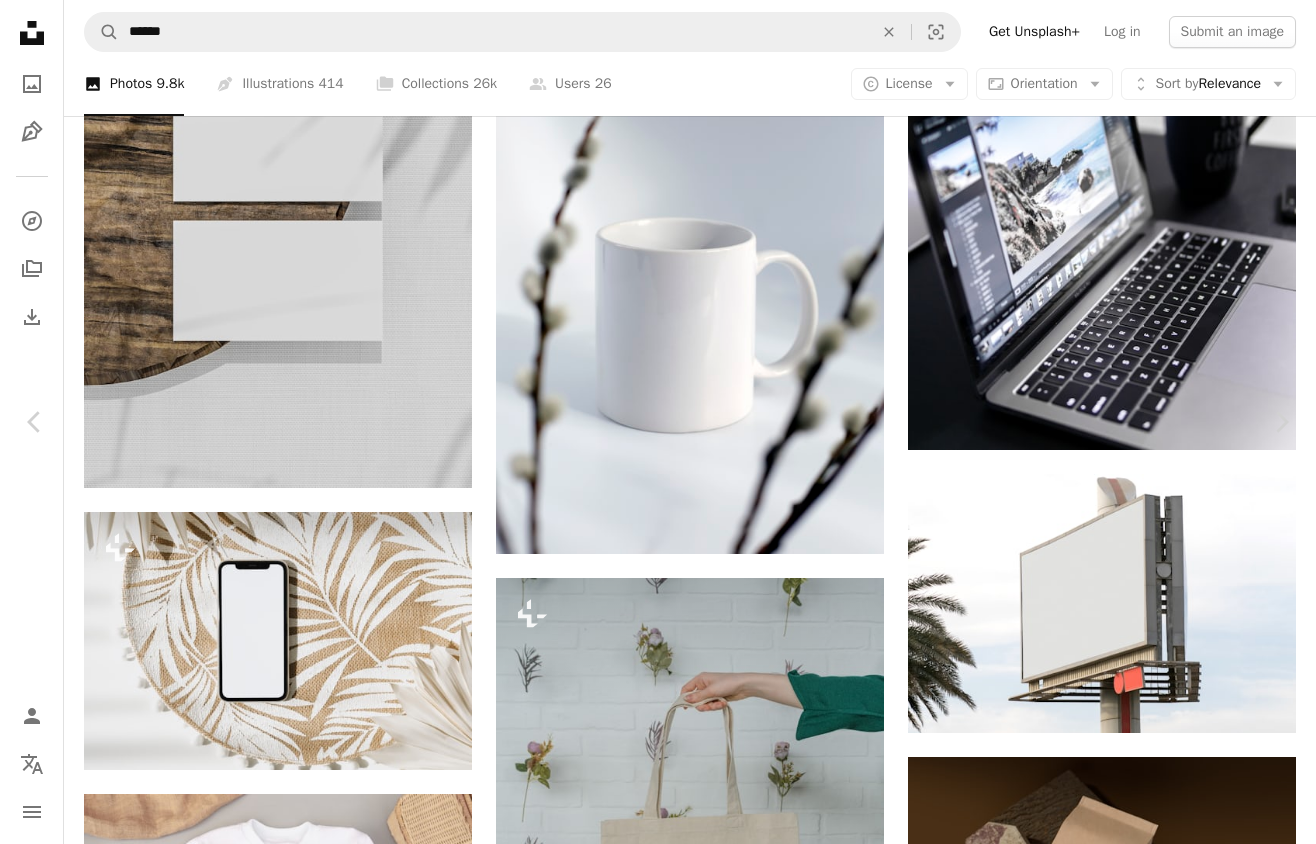 click on "An X shape" at bounding box center [20, 20] 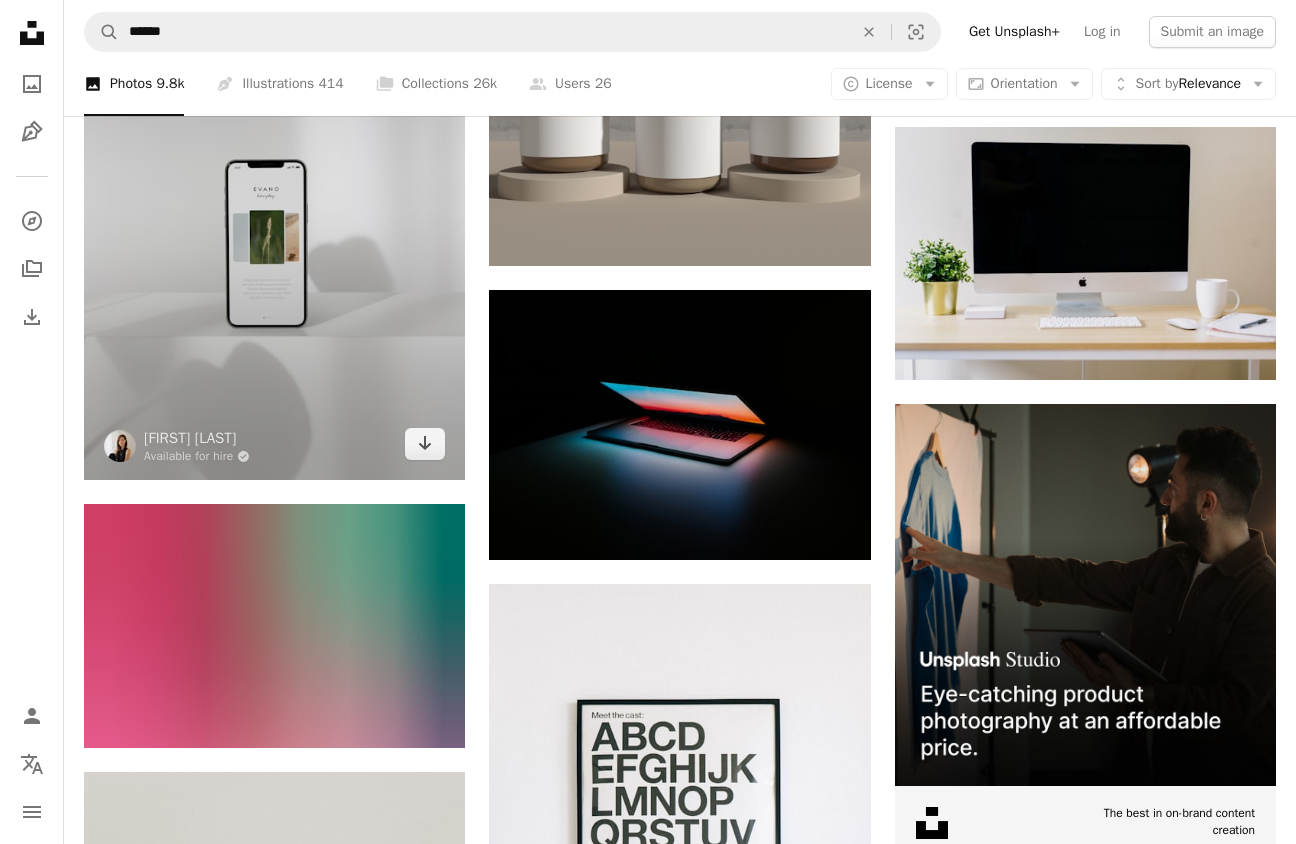 scroll, scrollTop: 7558, scrollLeft: 0, axis: vertical 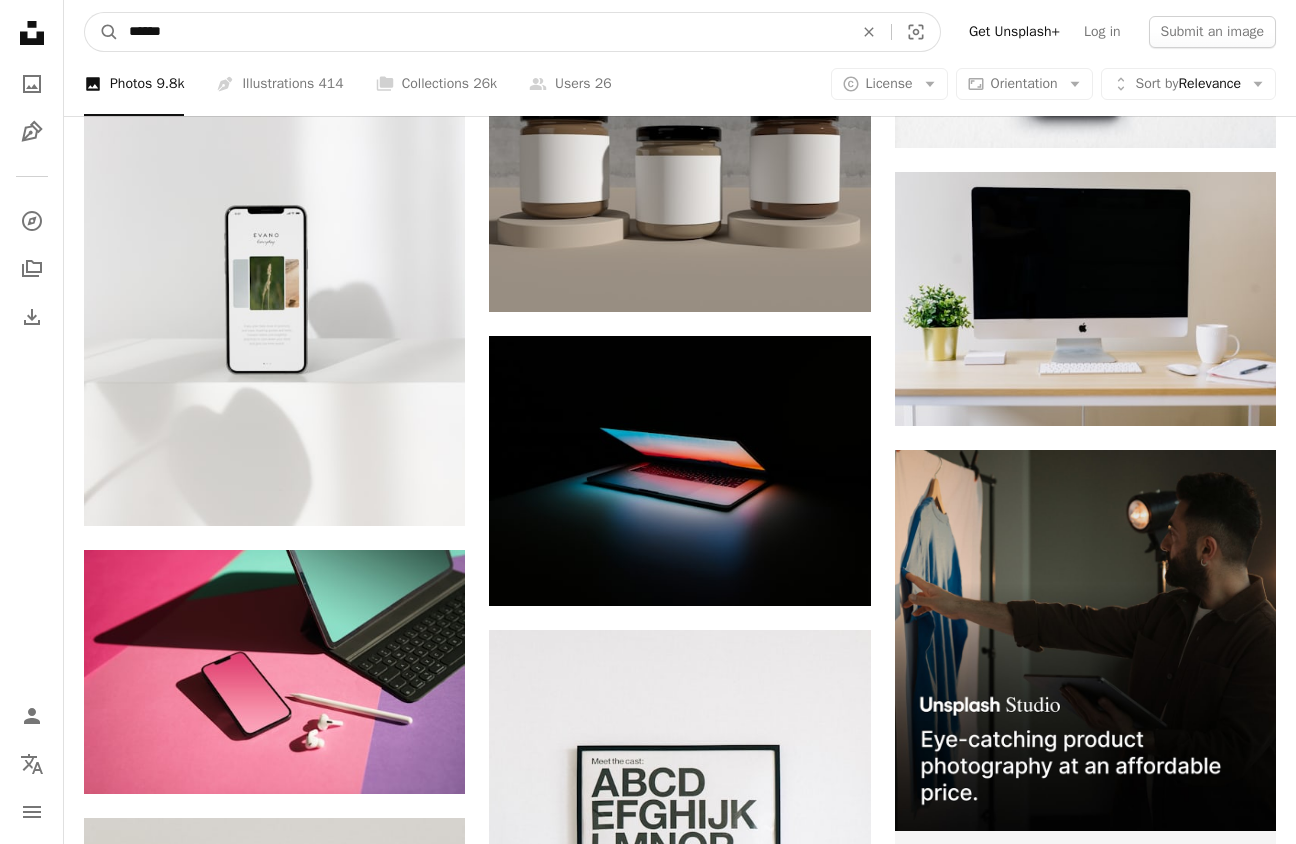 click on "******" at bounding box center [483, 32] 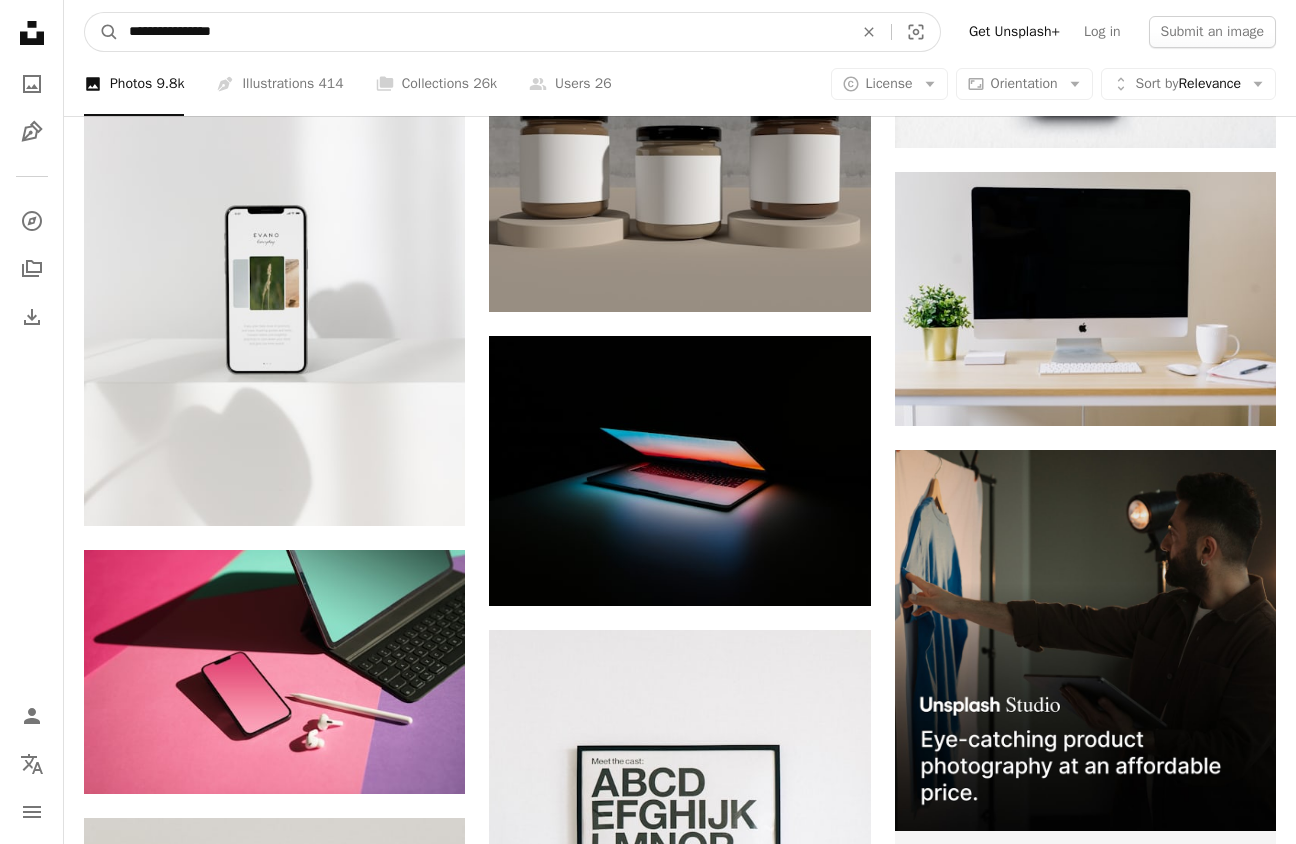 type on "**********" 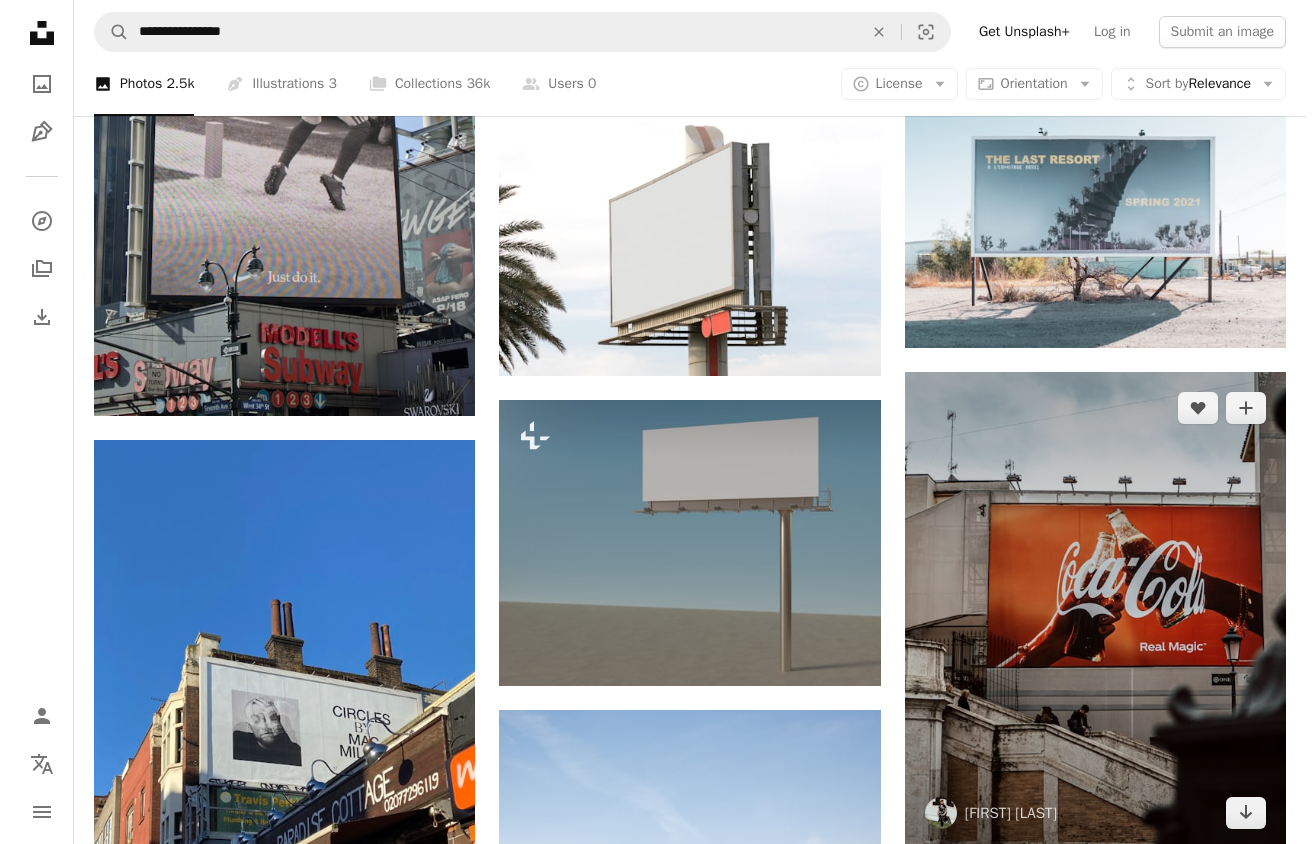 scroll, scrollTop: 938, scrollLeft: 0, axis: vertical 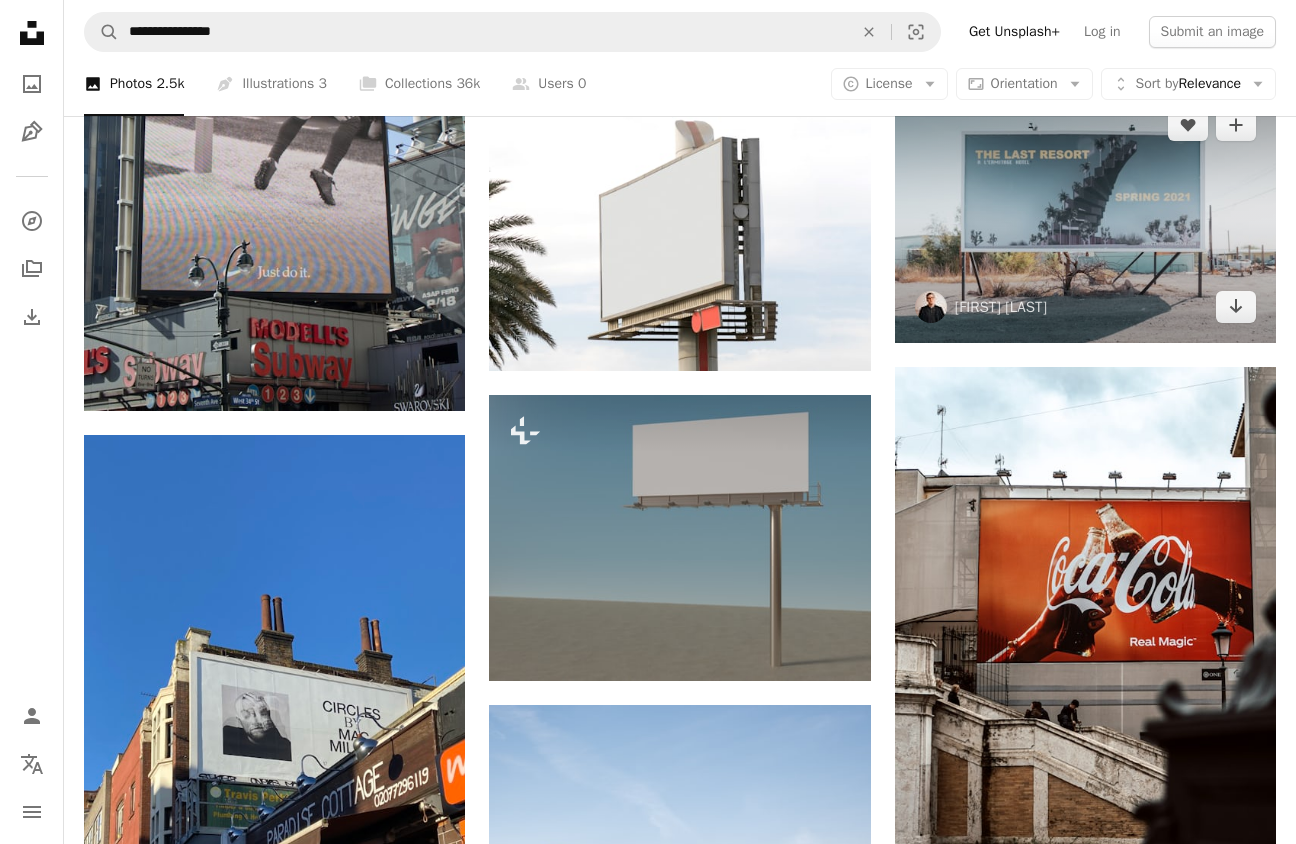 click at bounding box center (1085, 216) 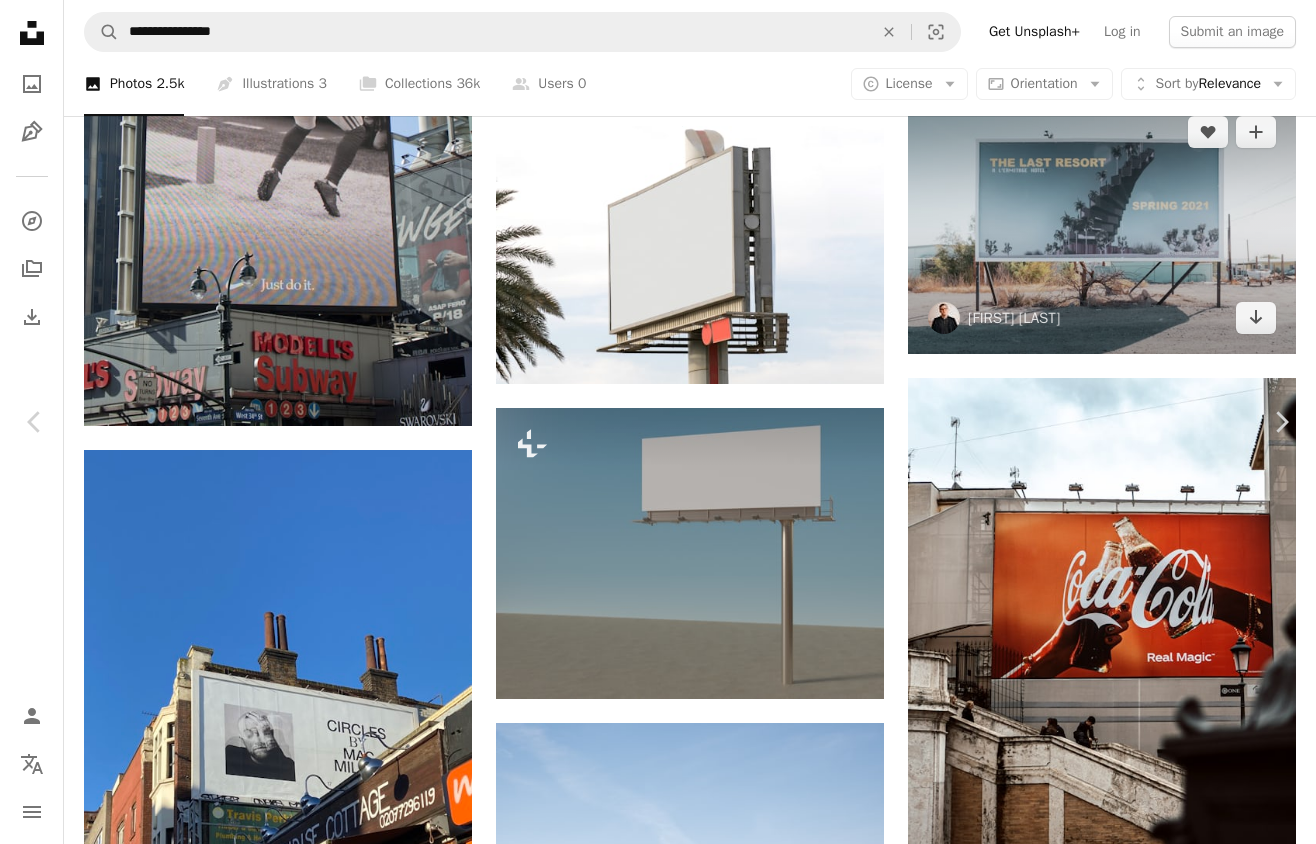 scroll, scrollTop: 0, scrollLeft: 0, axis: both 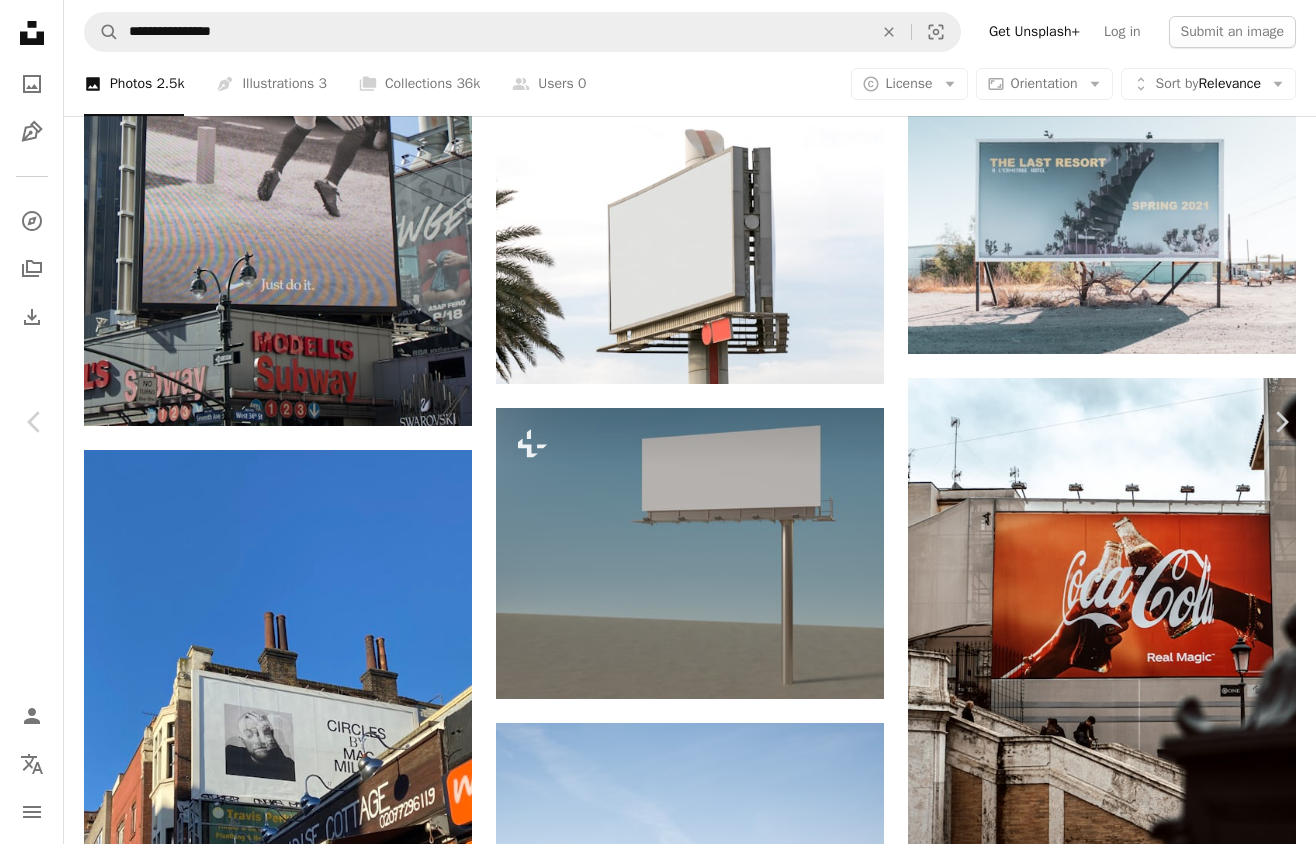 click on "An X shape" at bounding box center [20, 20] 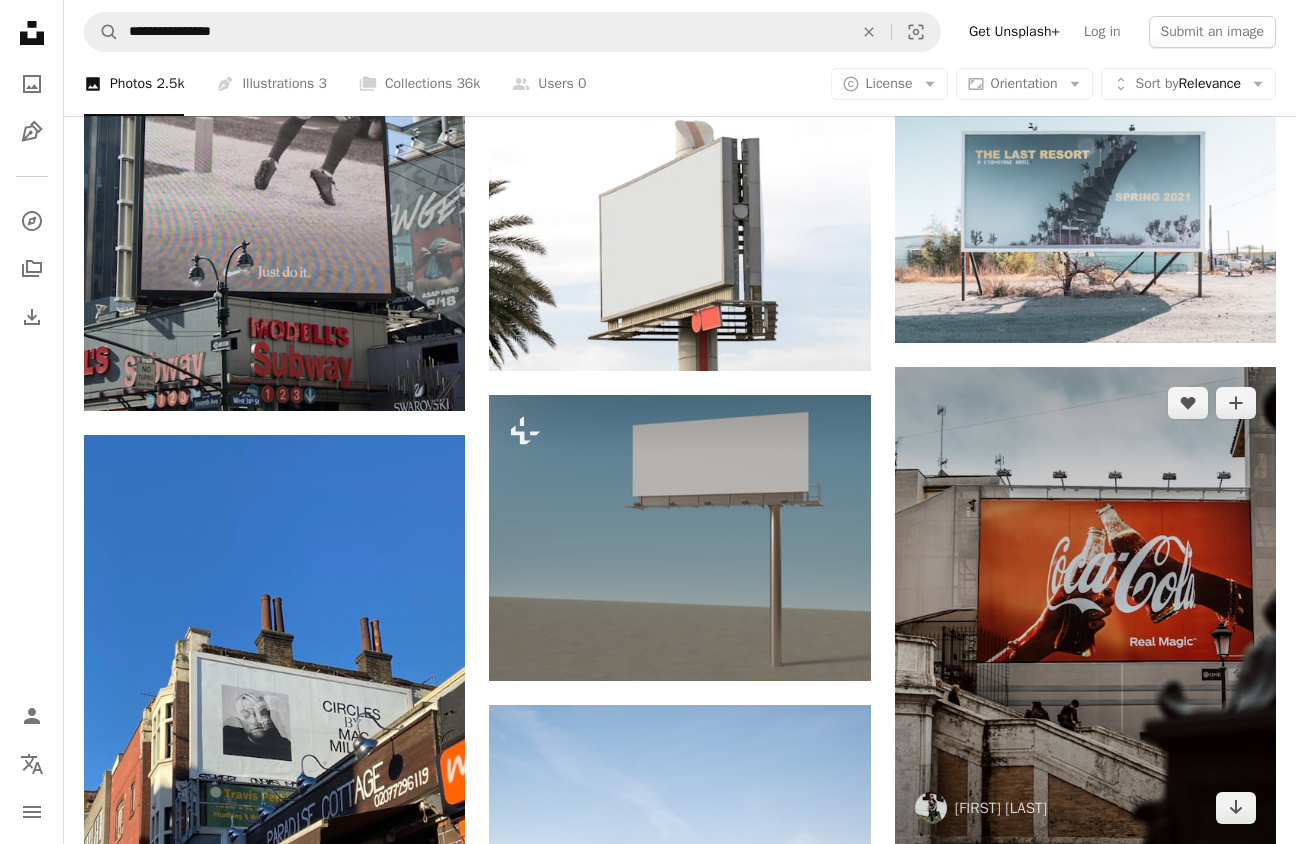 click at bounding box center [1085, 605] 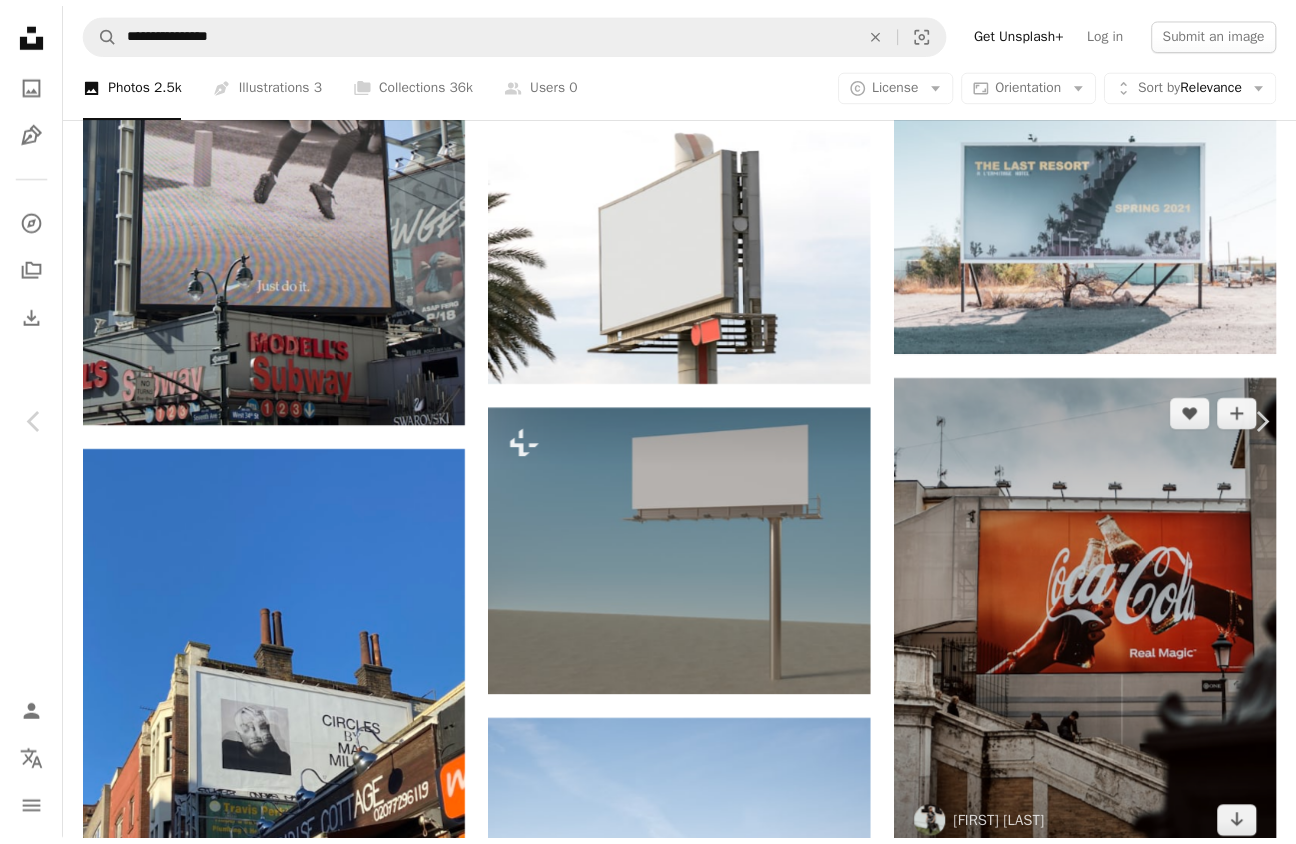 scroll, scrollTop: 0, scrollLeft: 0, axis: both 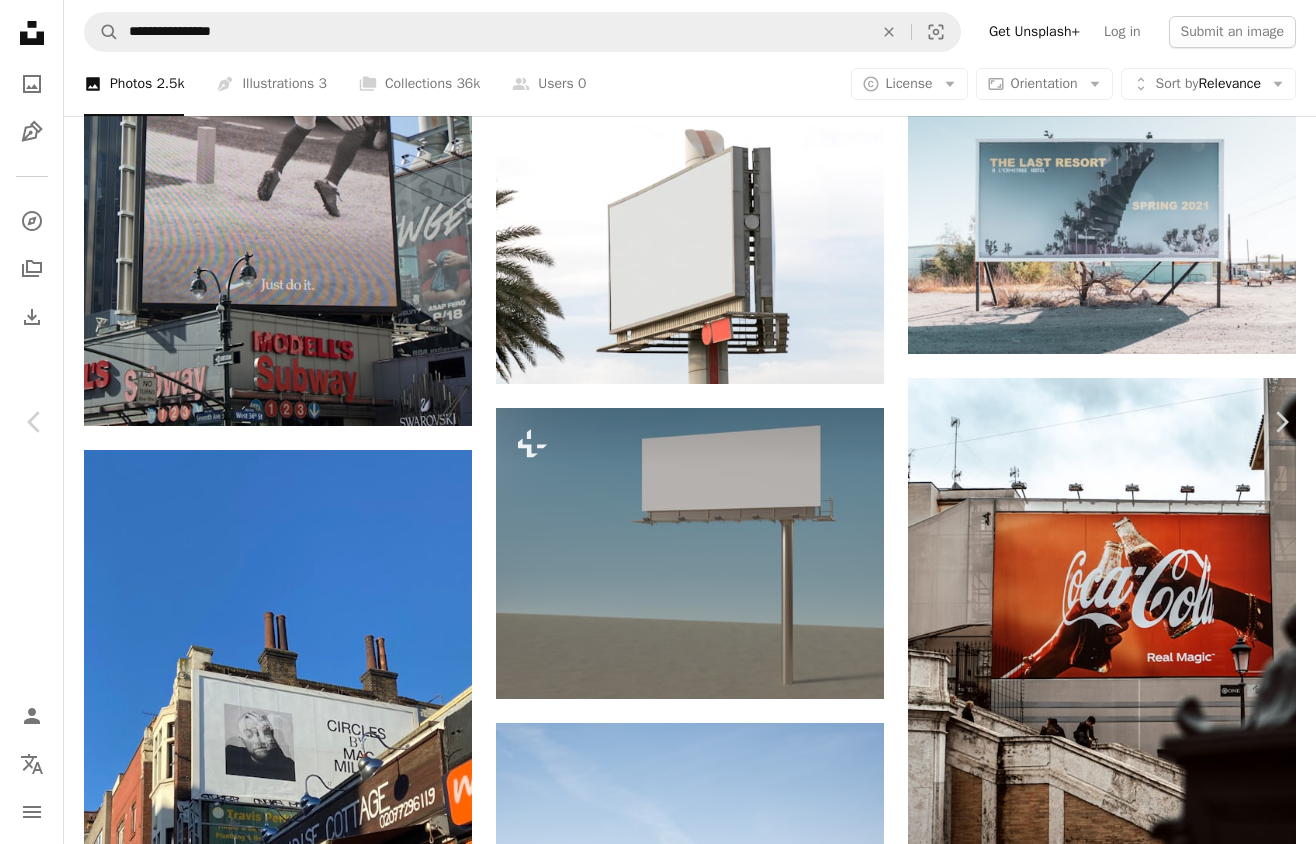 click on "An X shape" at bounding box center [20, 20] 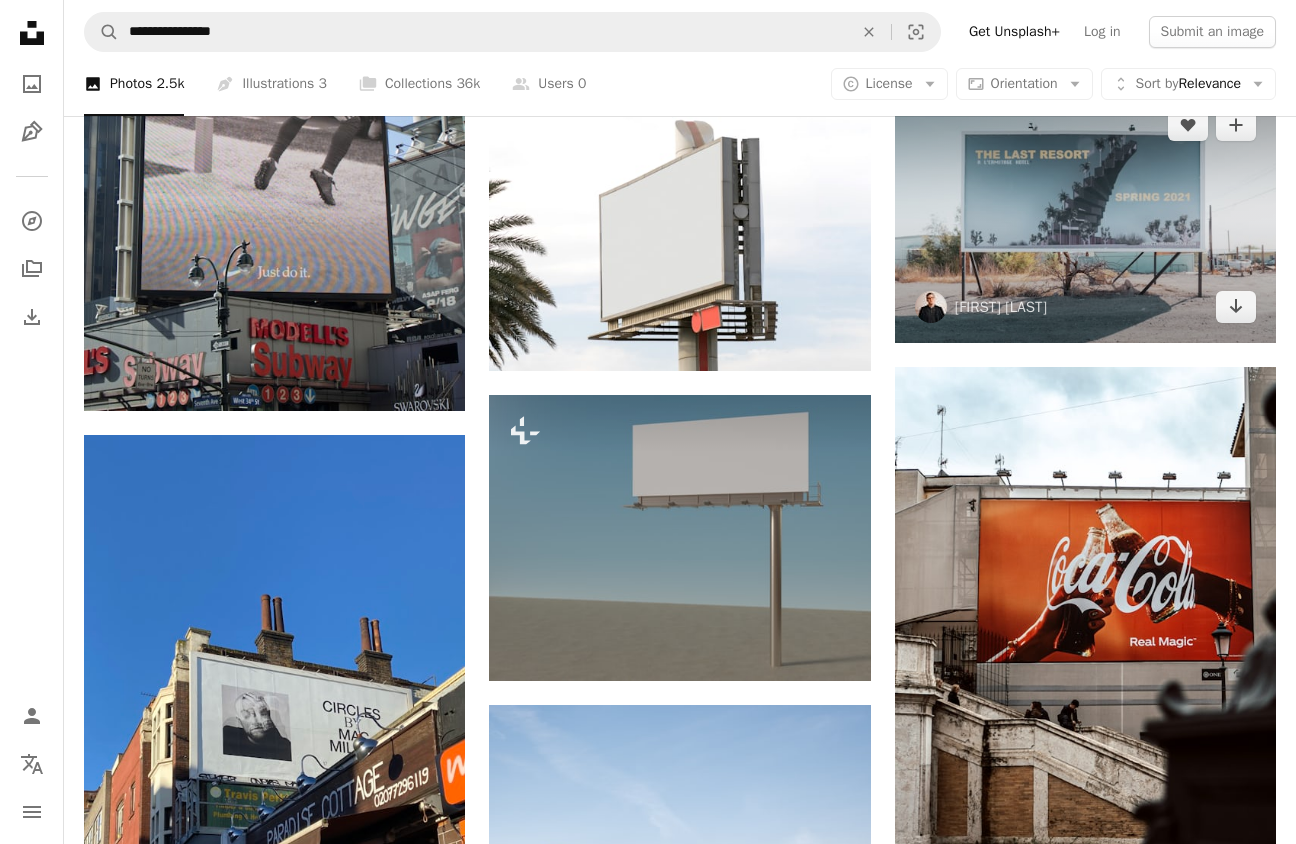 click at bounding box center (1085, 216) 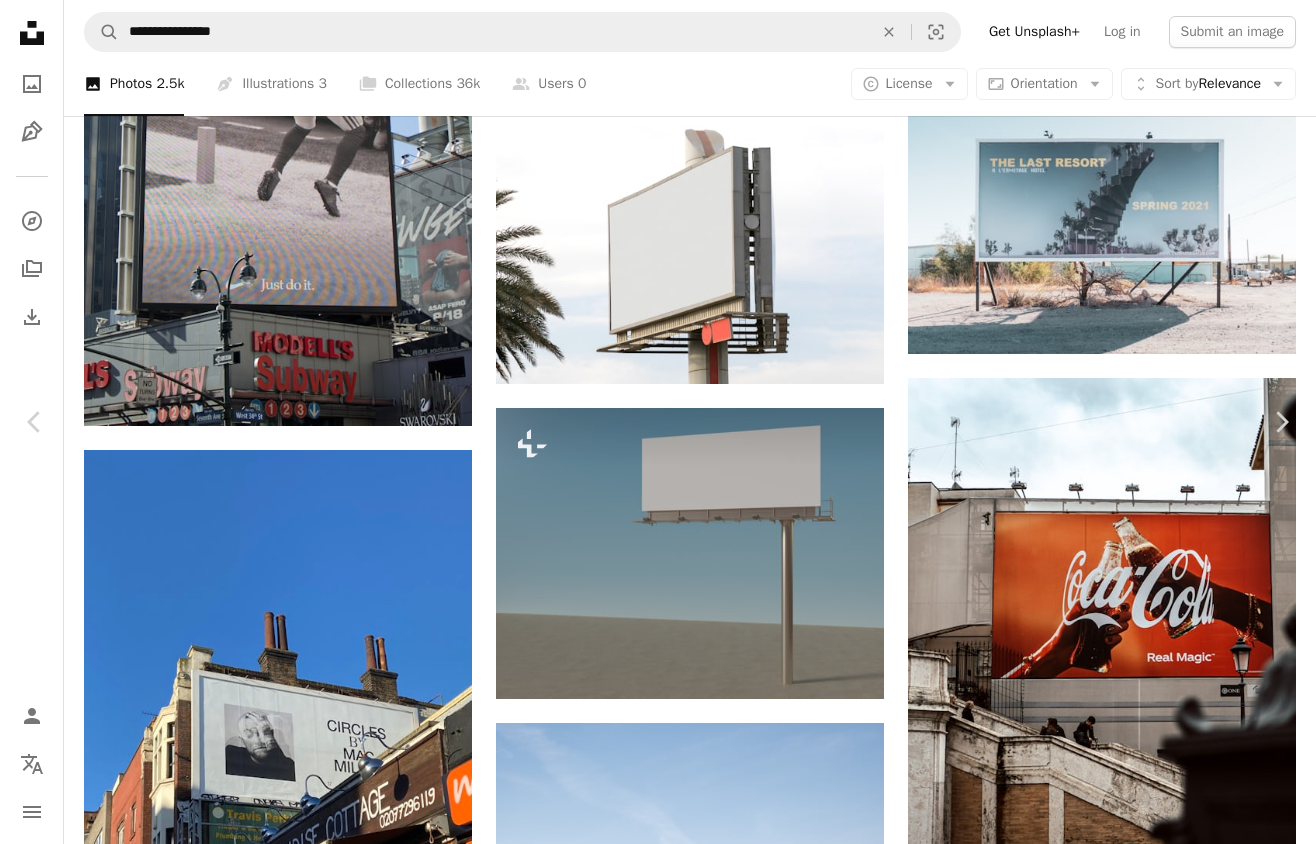 click on "Download free" at bounding box center [1121, 3575] 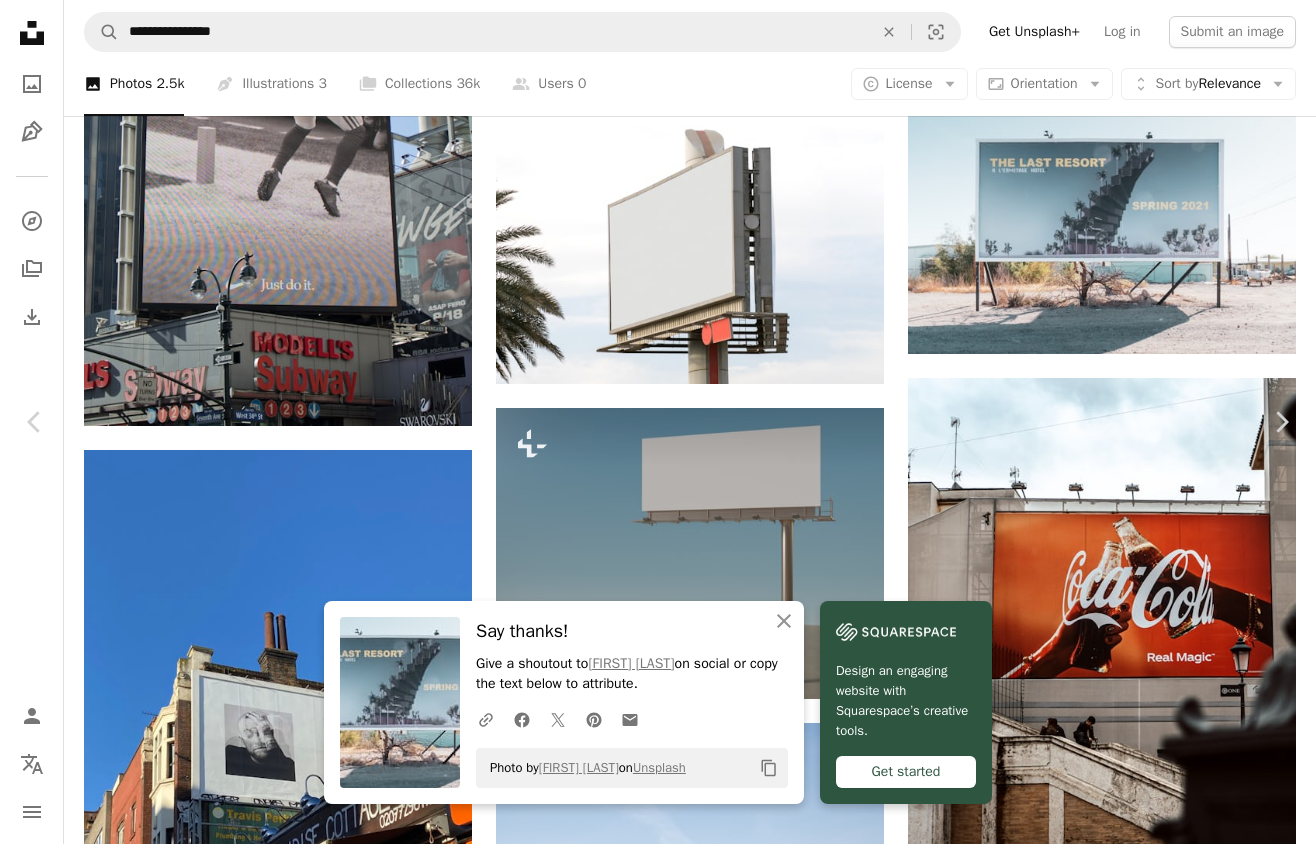 click on "An X shape" at bounding box center [20, 20] 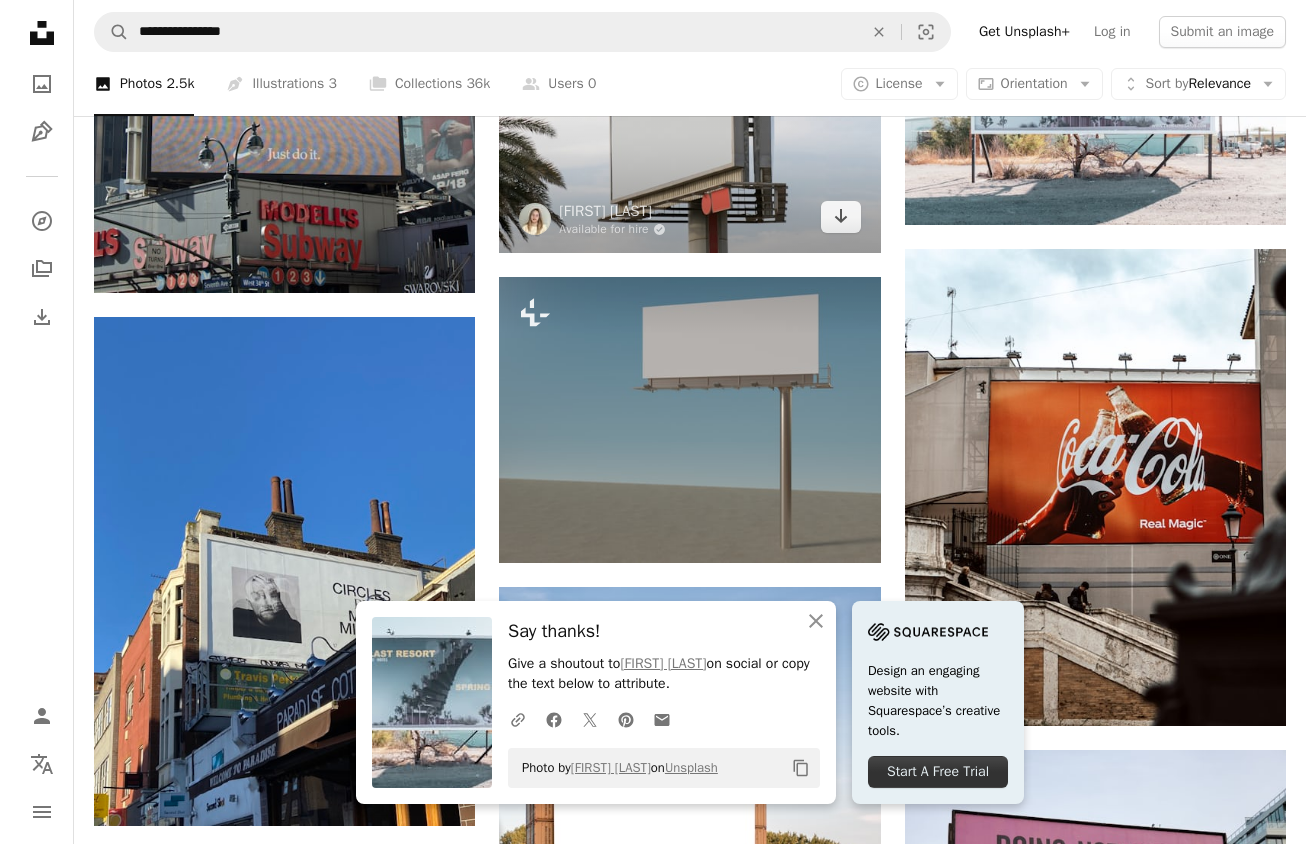 scroll, scrollTop: 1089, scrollLeft: 0, axis: vertical 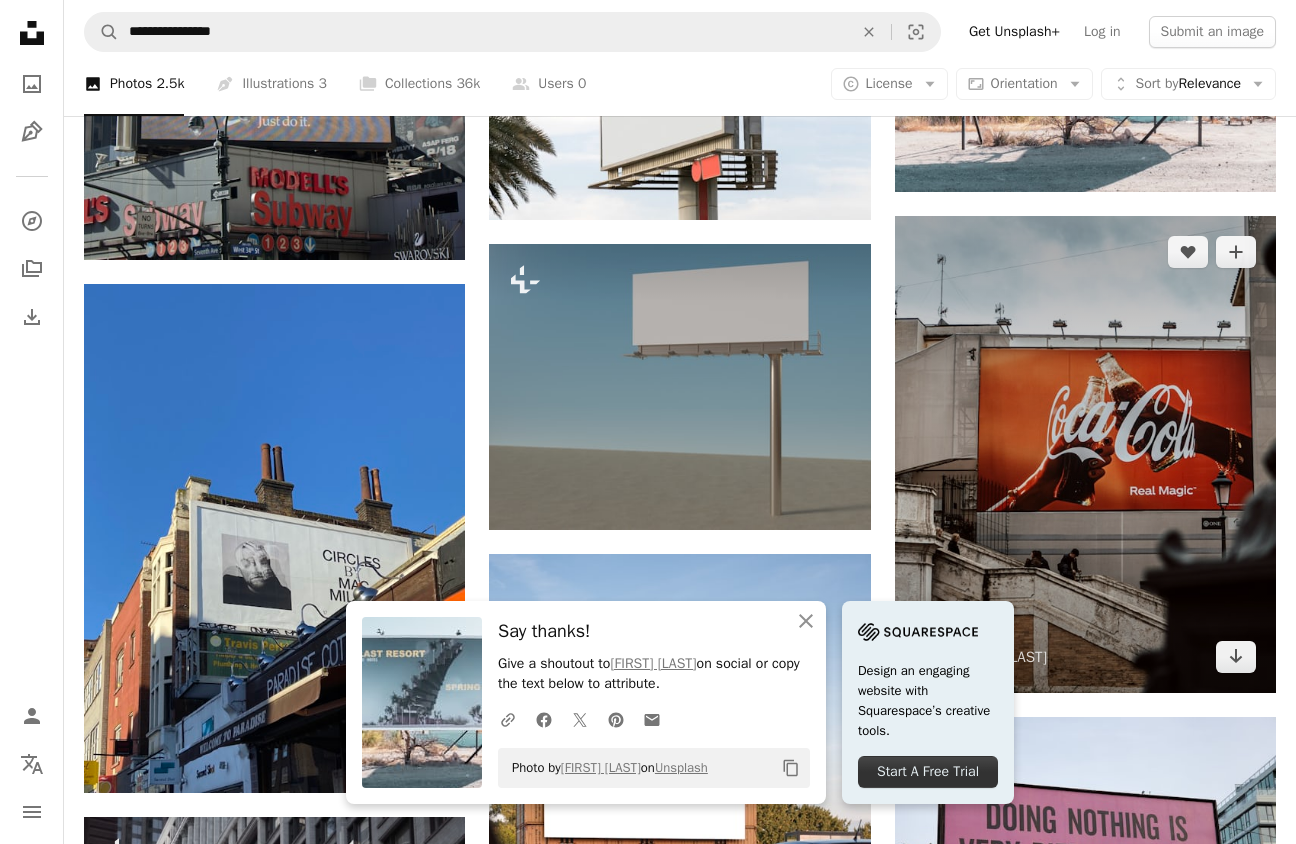 click at bounding box center [1085, 454] 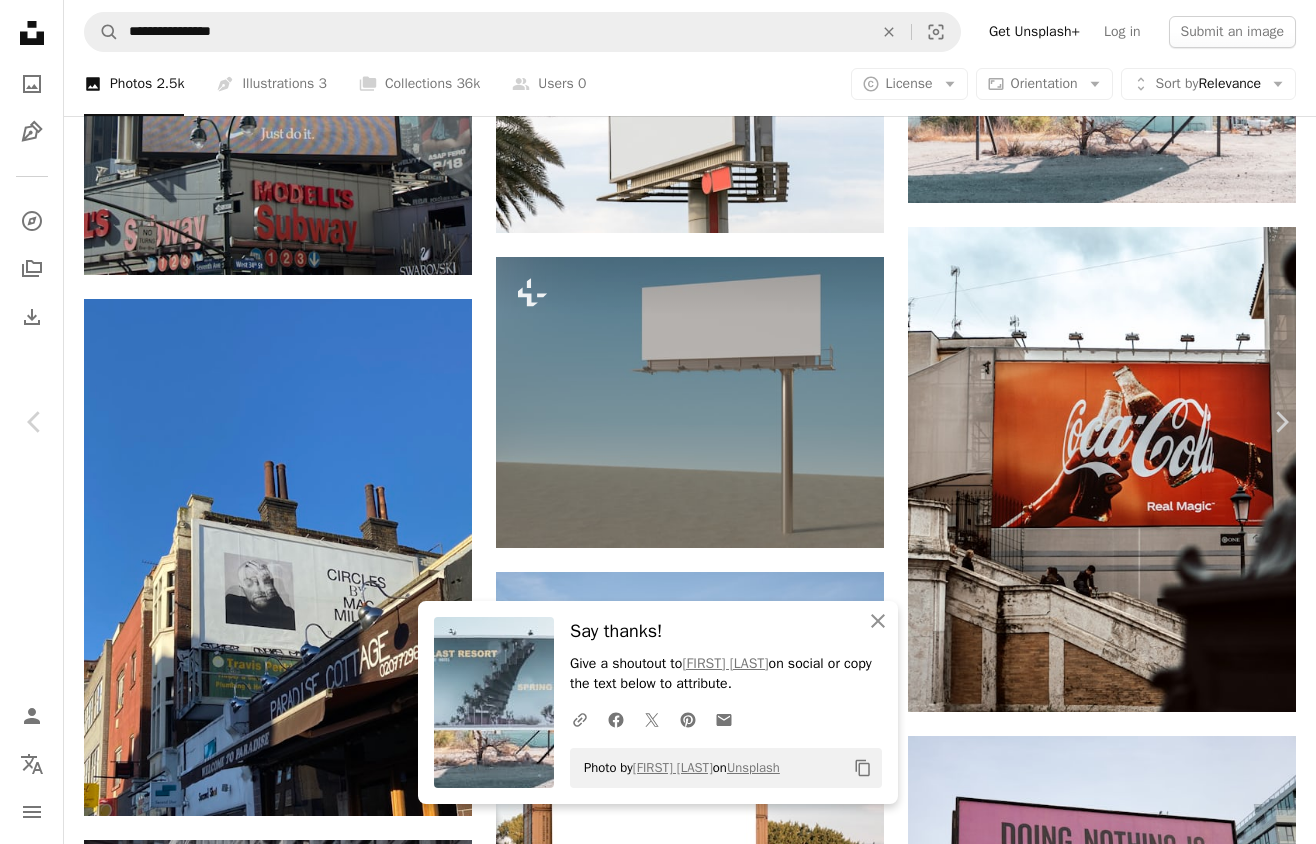 click on "Download free" at bounding box center (1121, 3424) 